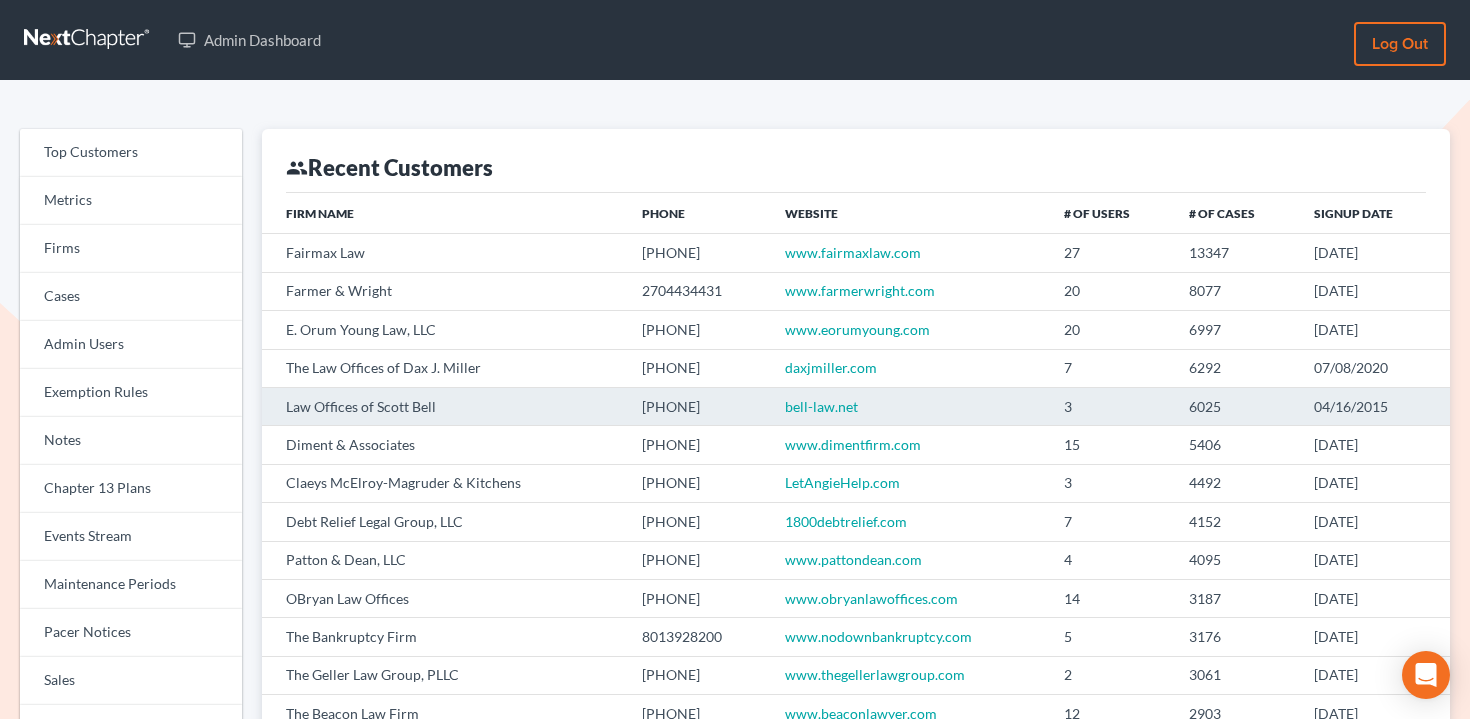 scroll, scrollTop: 0, scrollLeft: 0, axis: both 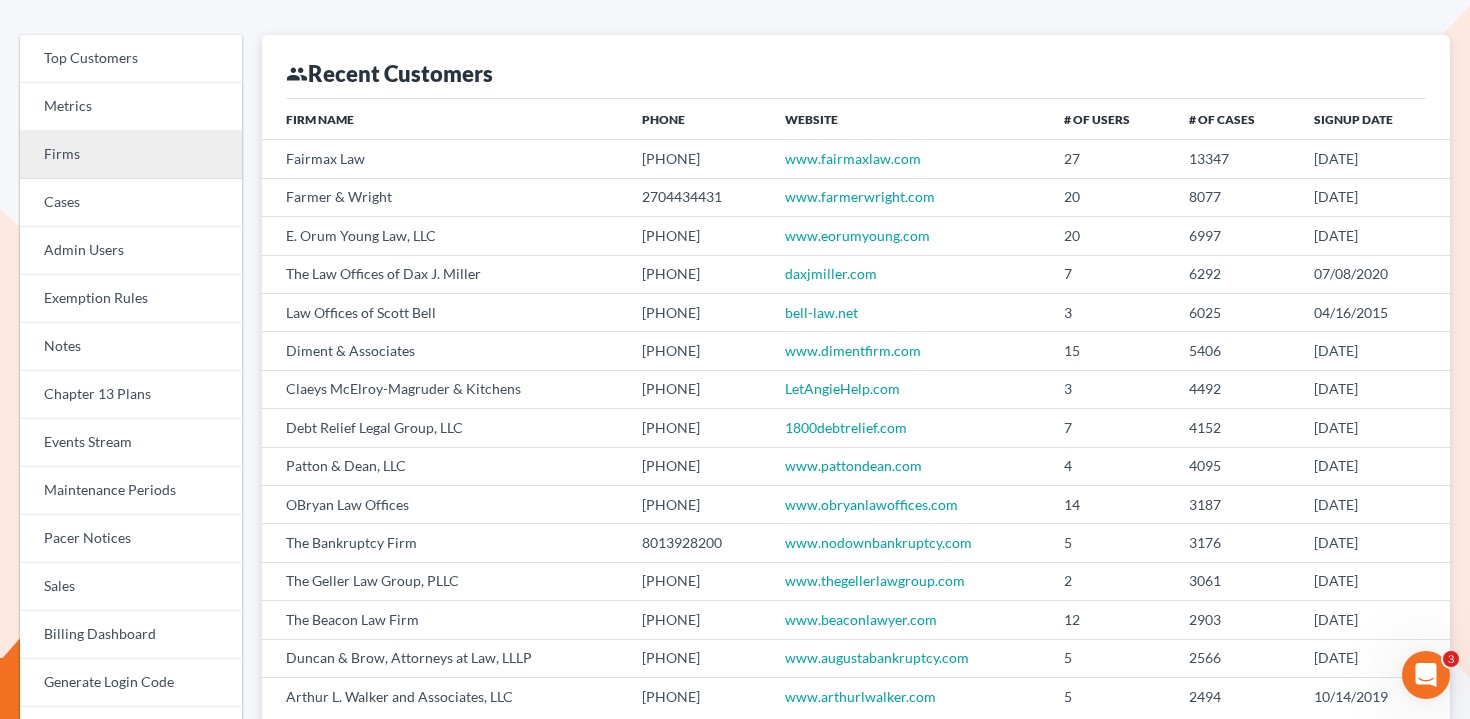 click on "Firms" at bounding box center [131, 155] 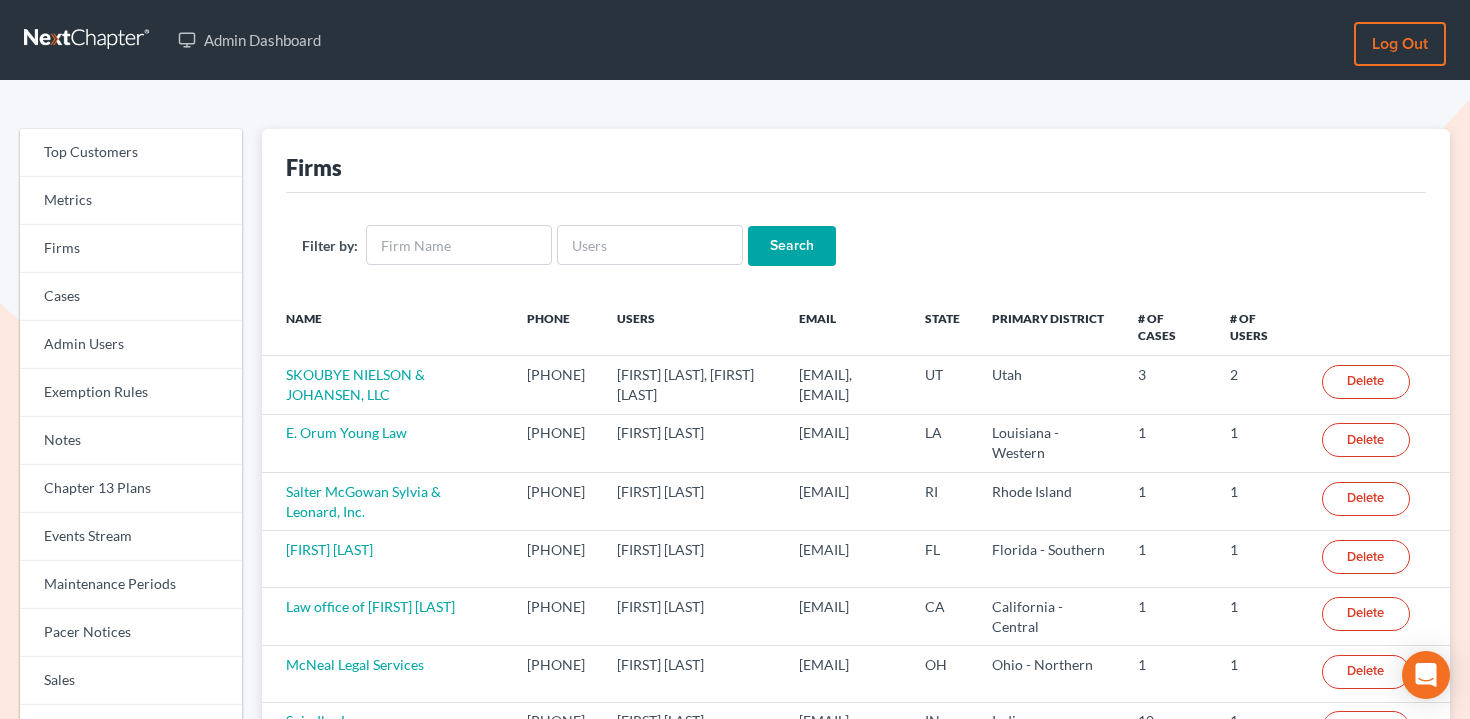 scroll, scrollTop: 0, scrollLeft: 0, axis: both 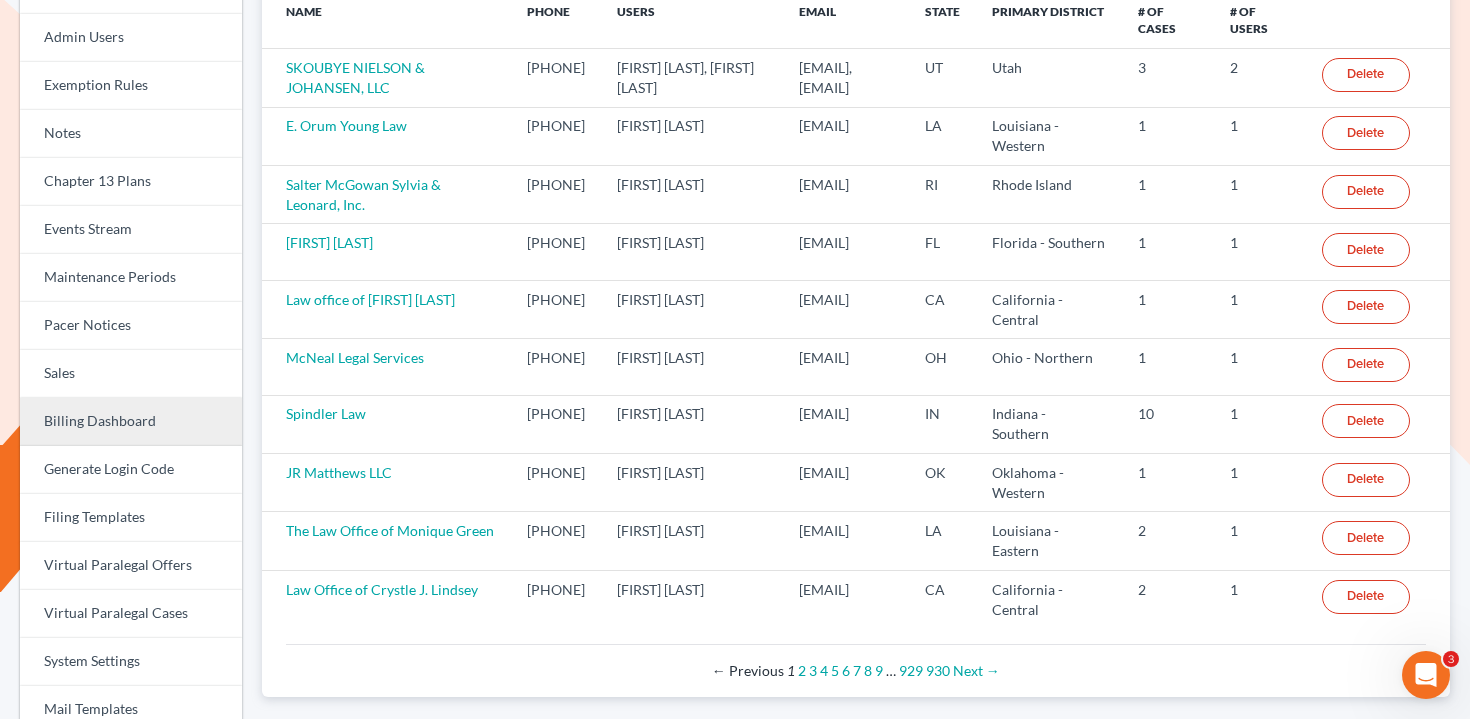 click on "Billing Dashboard" at bounding box center (131, 422) 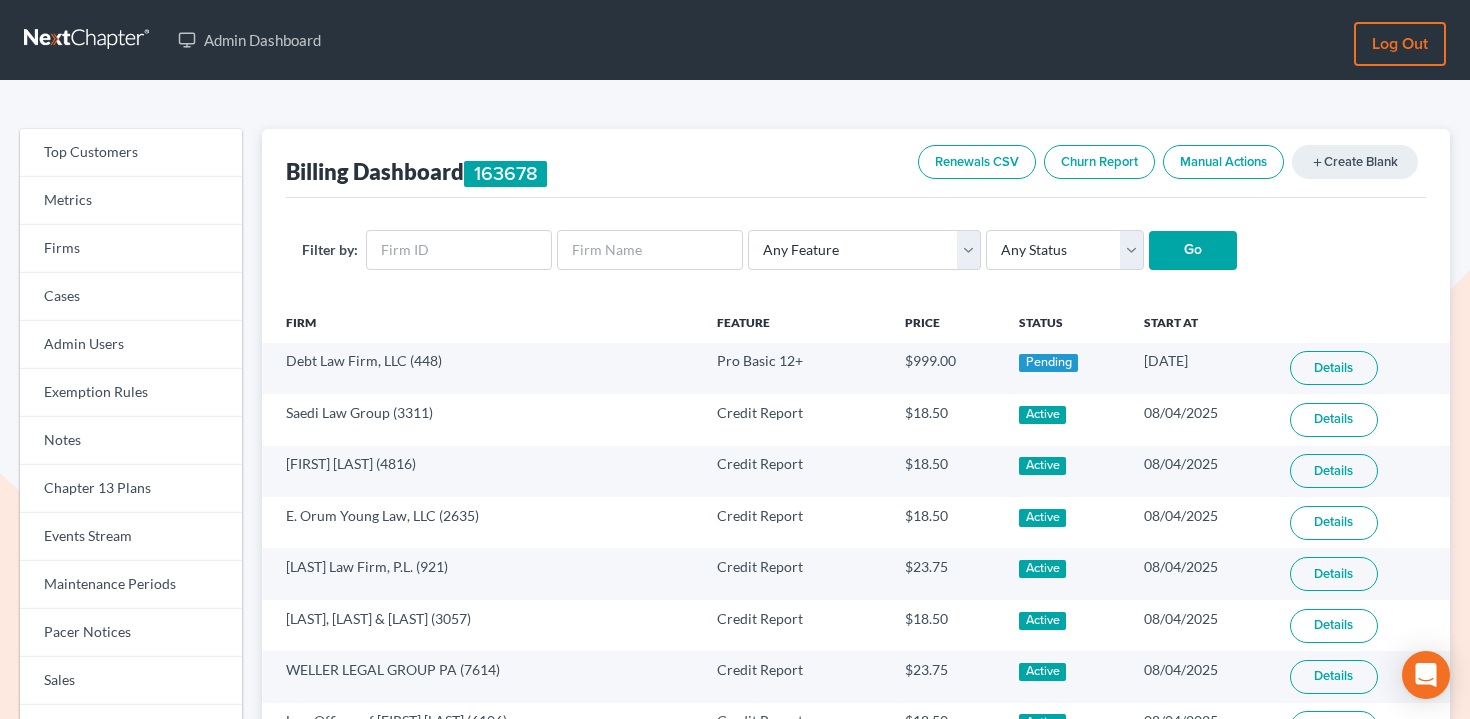 scroll, scrollTop: 0, scrollLeft: 0, axis: both 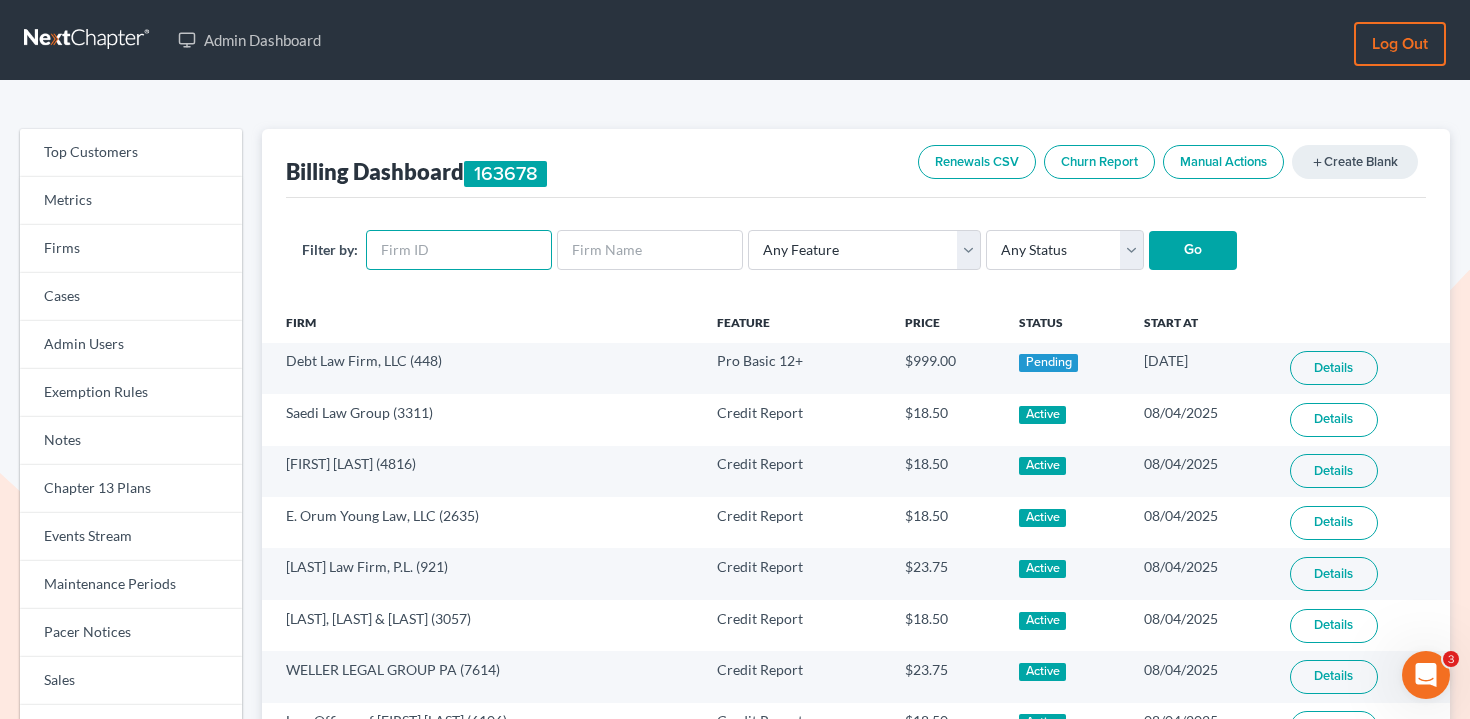 click at bounding box center [459, 250] 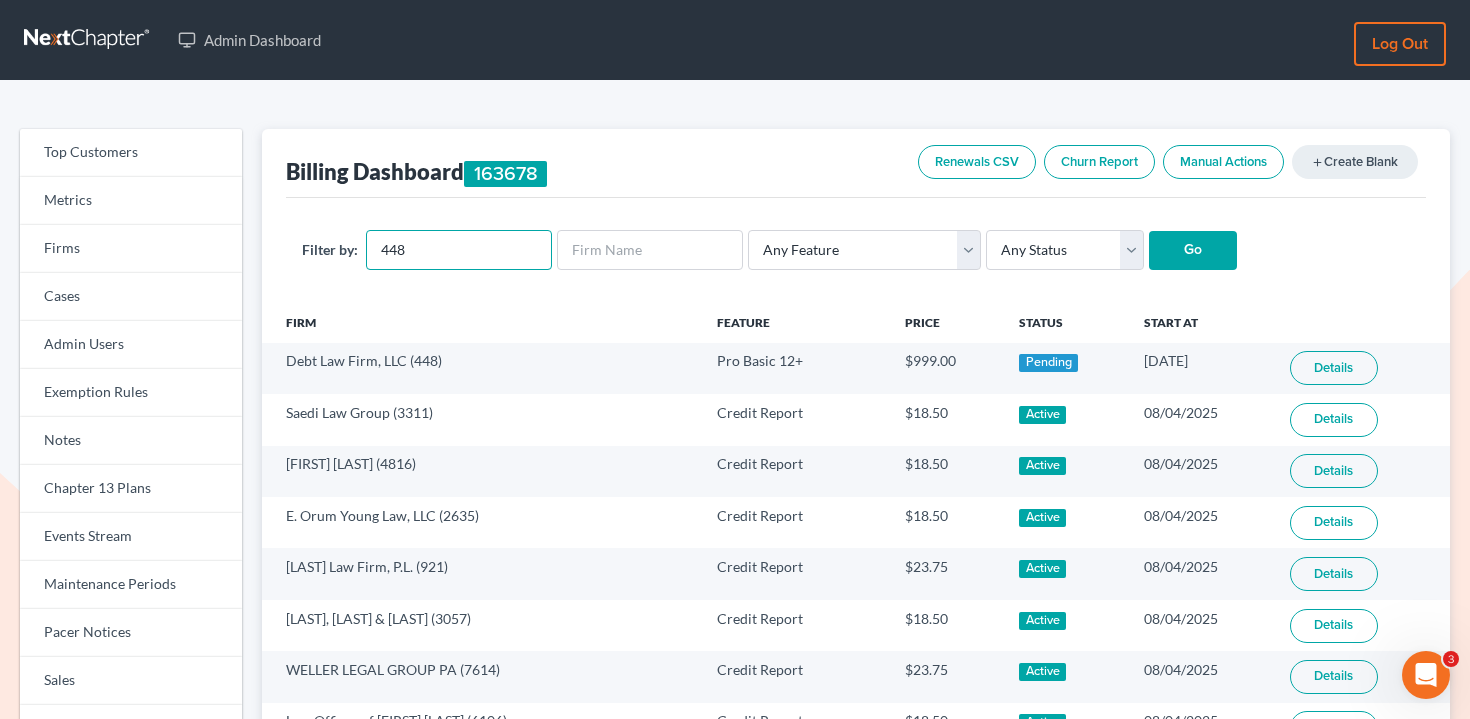 type on "448" 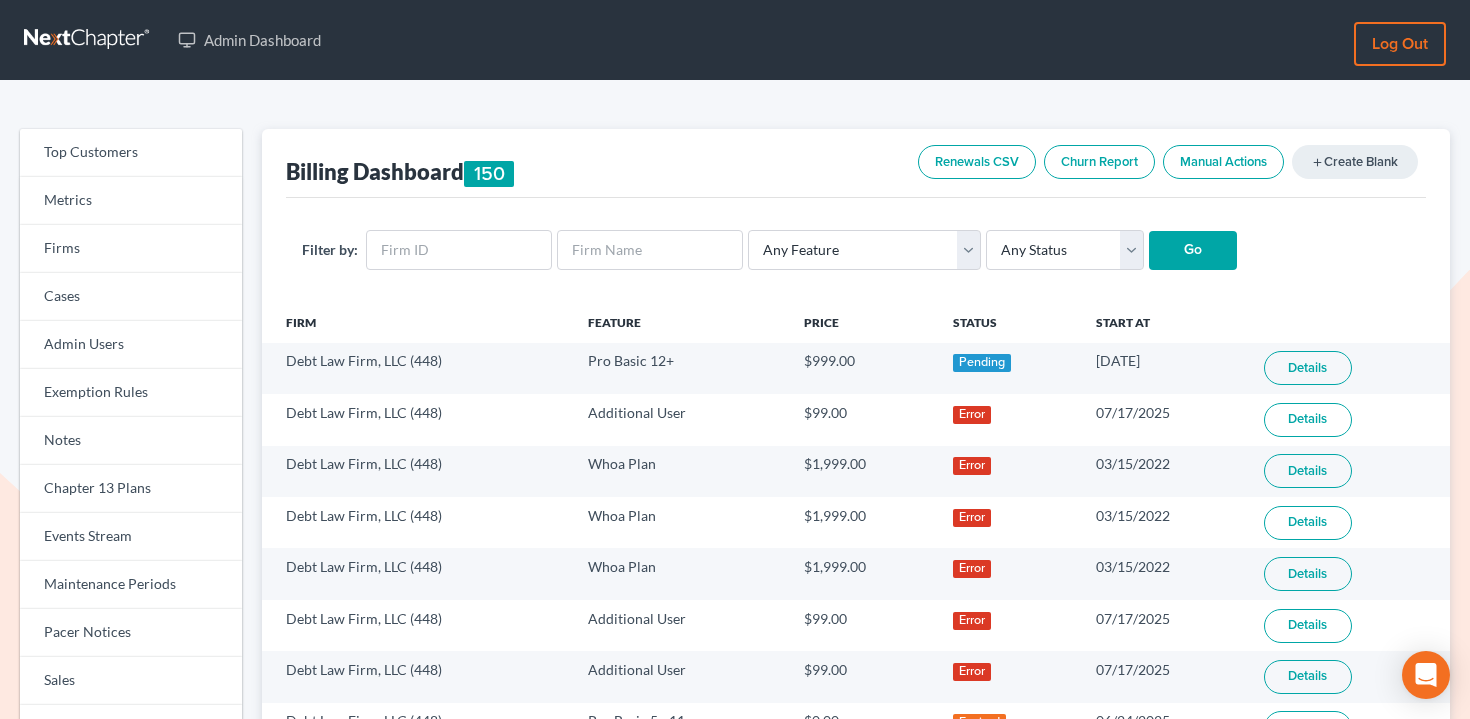 scroll, scrollTop: 0, scrollLeft: 0, axis: both 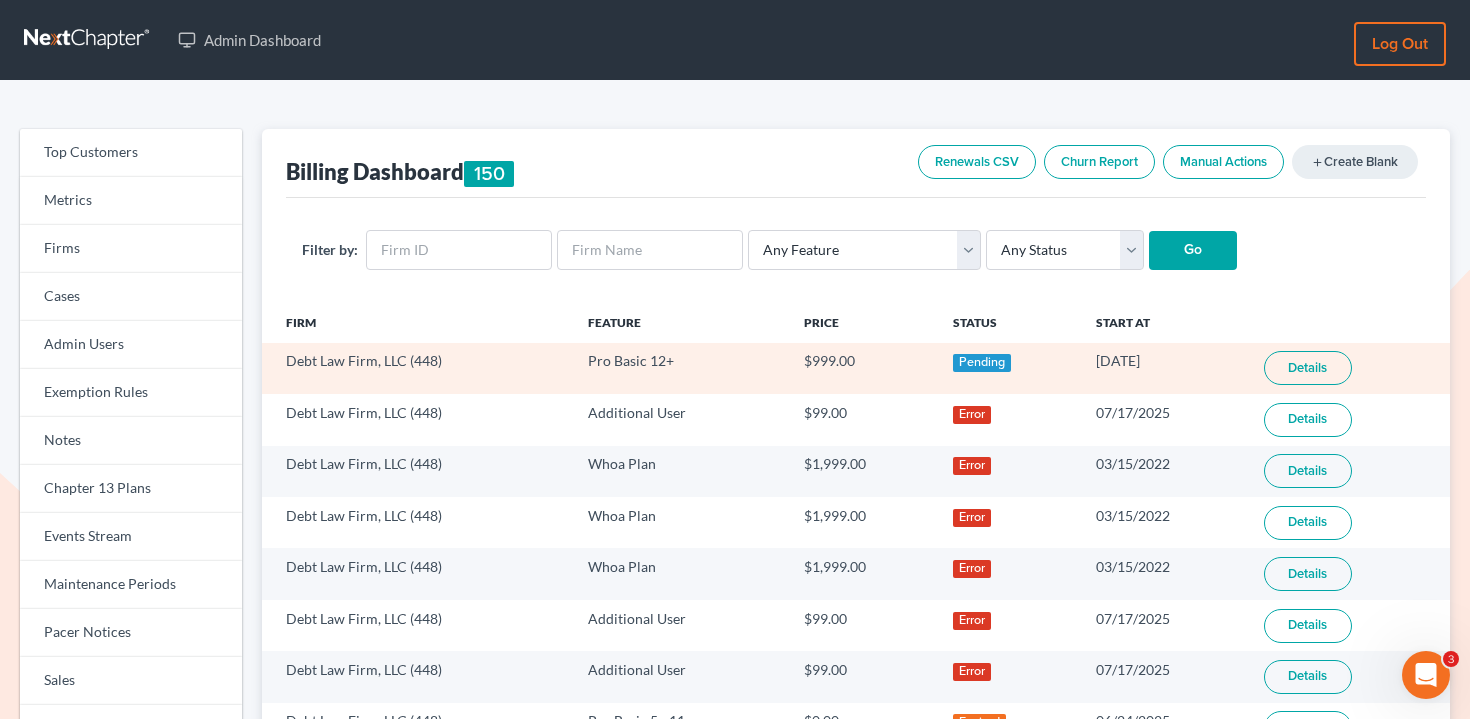 click on "Details" at bounding box center [1349, 368] 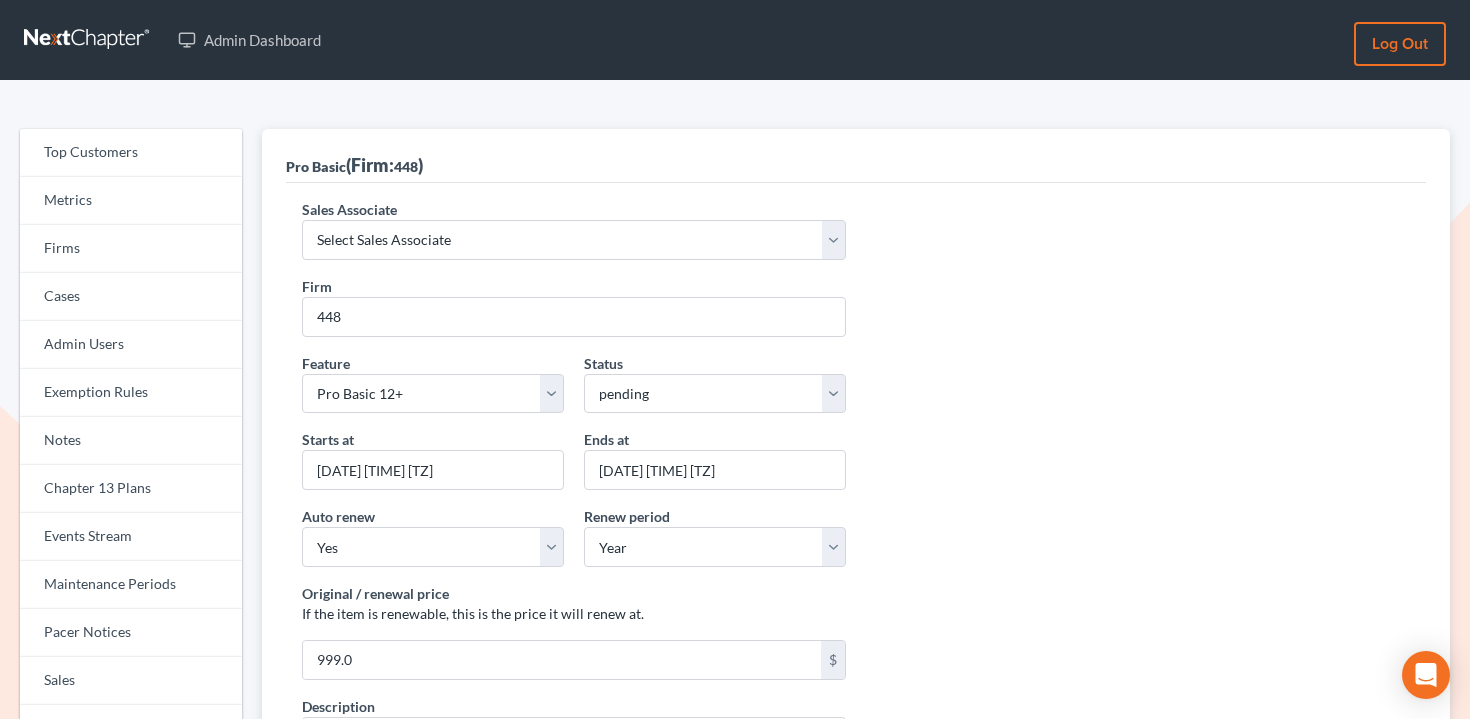 scroll, scrollTop: 0, scrollLeft: 0, axis: both 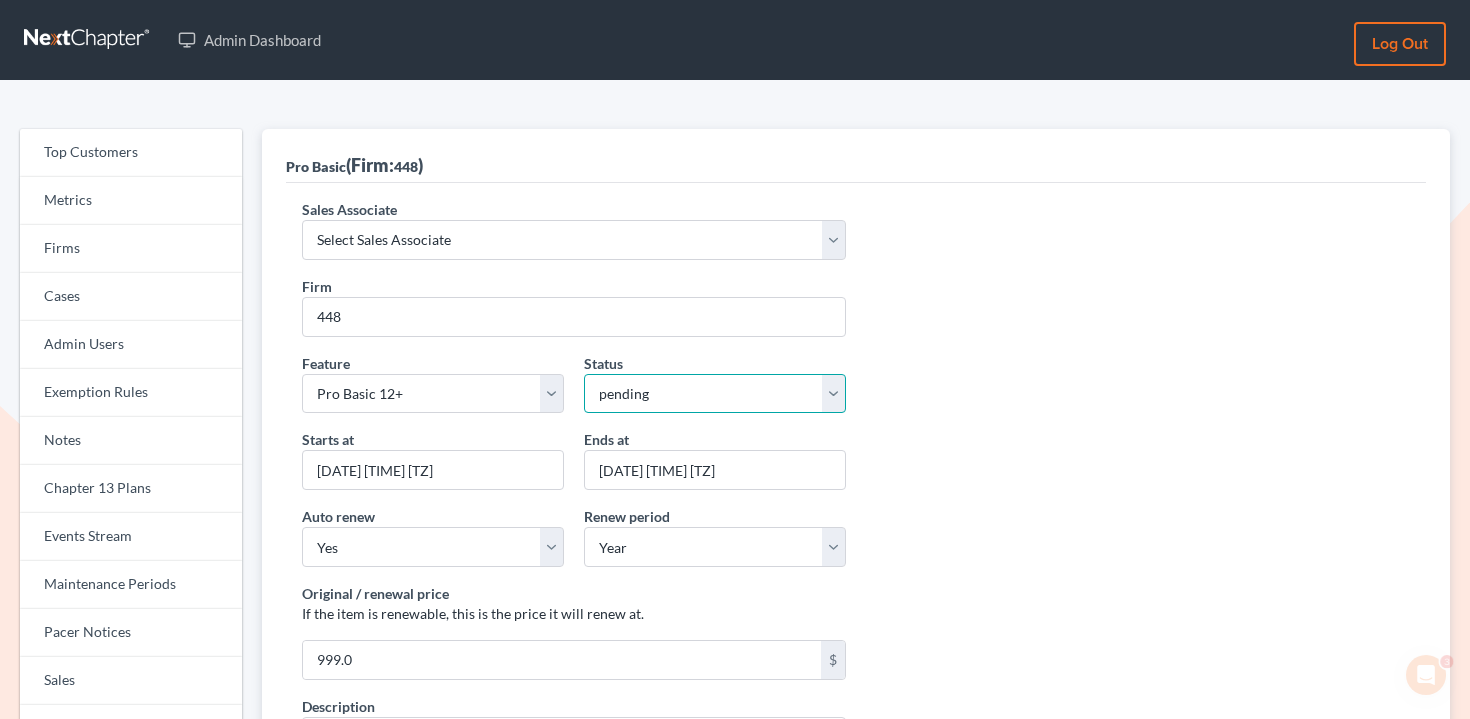 click on "active
inactive
pending
expired
error
pending_charges" at bounding box center [715, 394] 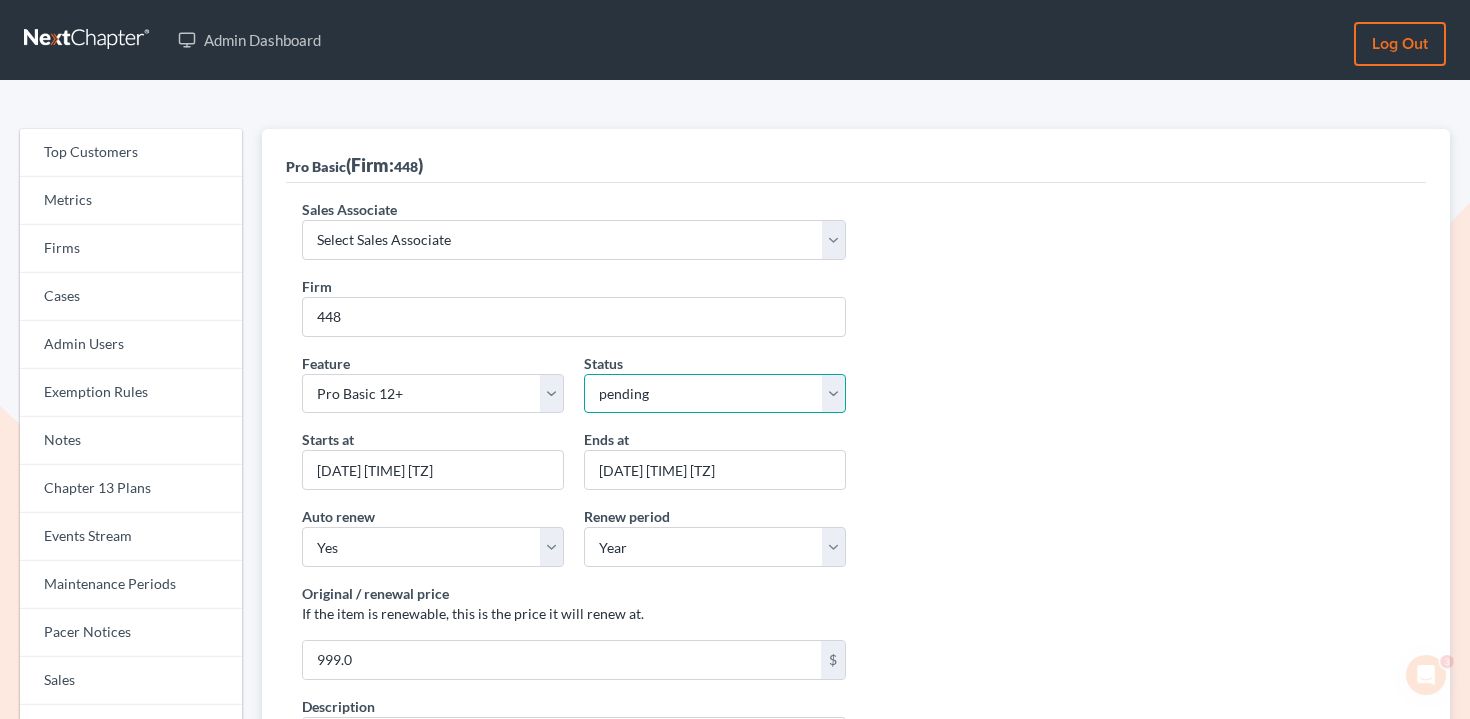 select on "active" 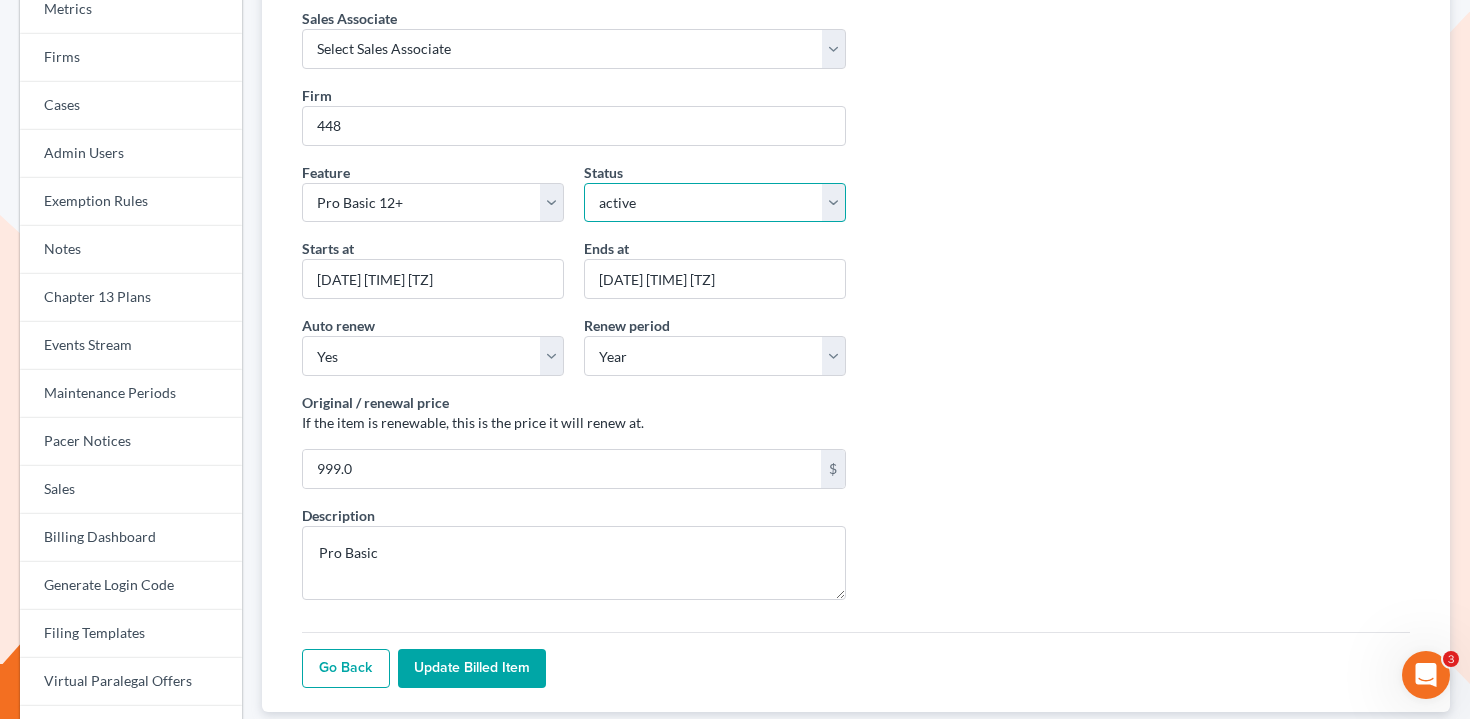 scroll, scrollTop: 203, scrollLeft: 0, axis: vertical 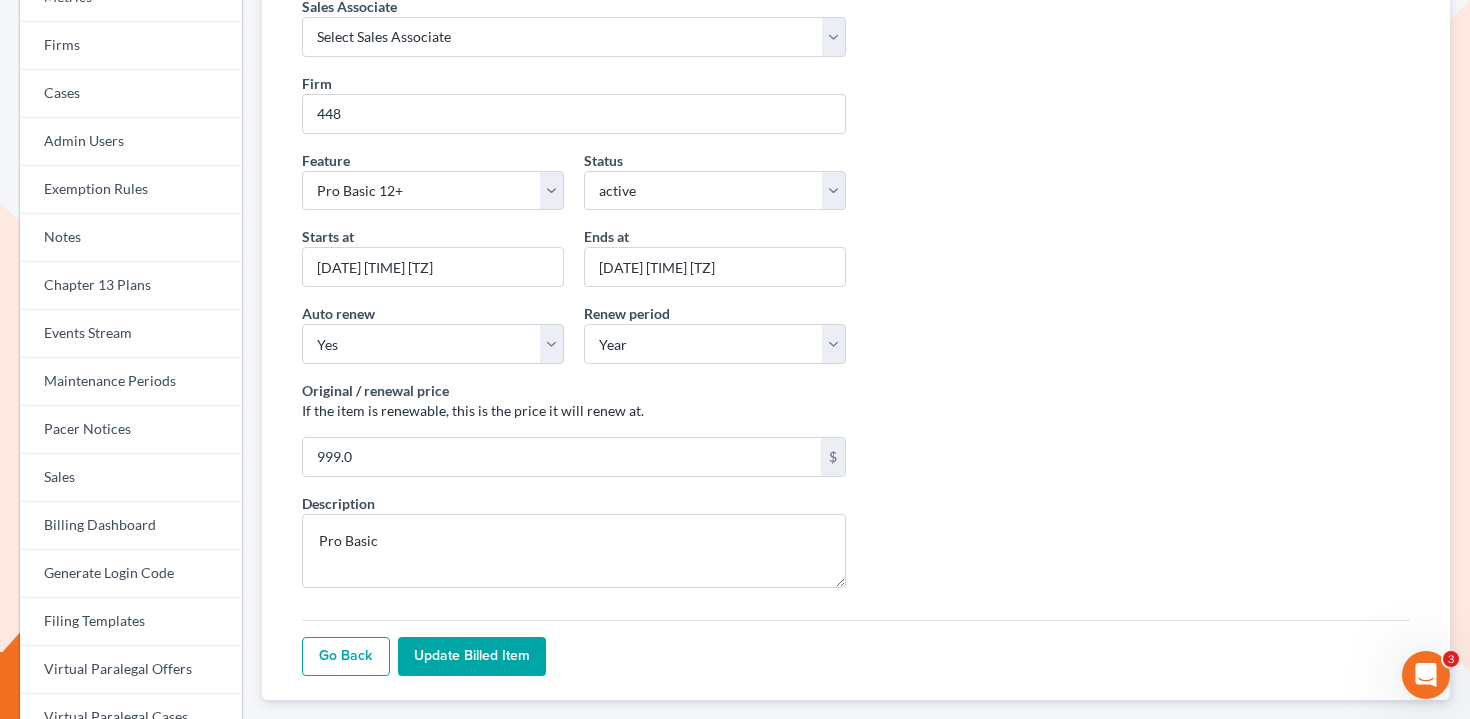 click on "Update Billed item" at bounding box center (472, 657) 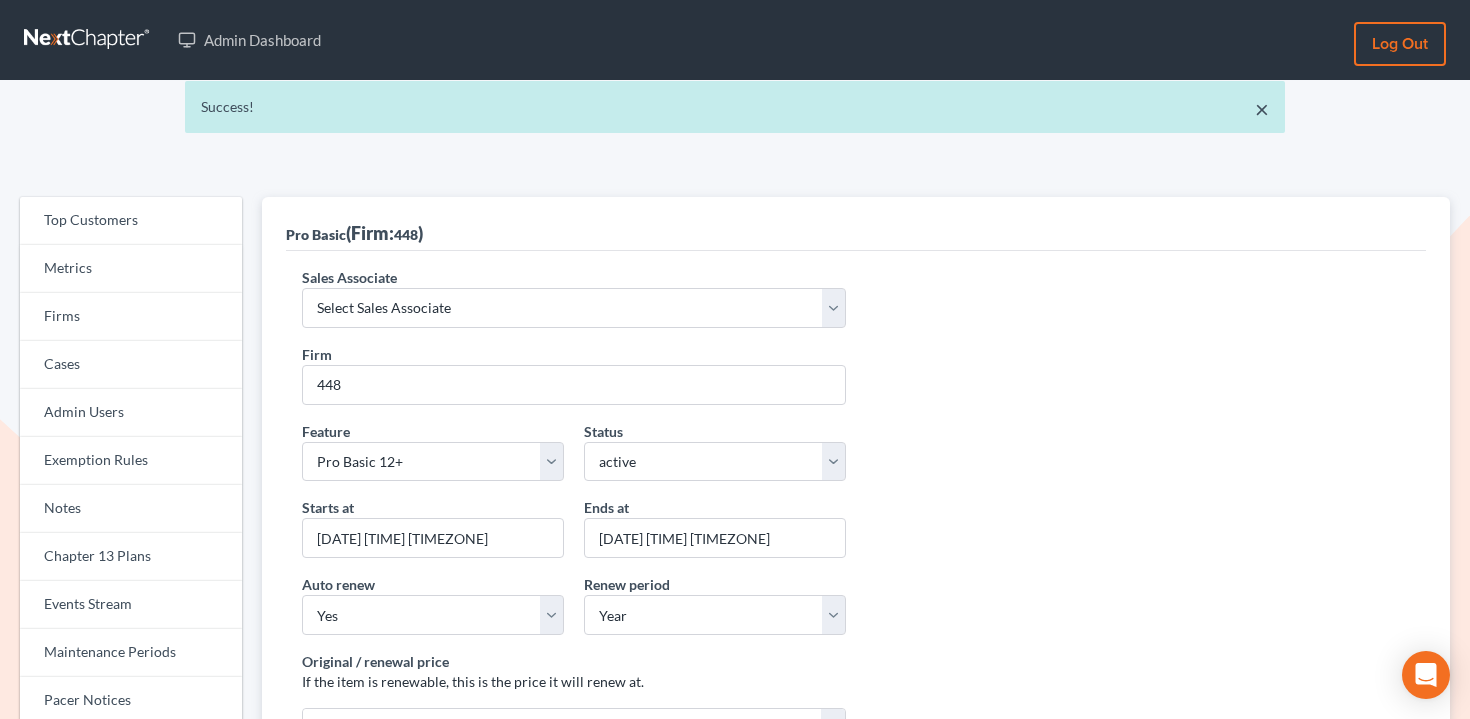 scroll, scrollTop: 0, scrollLeft: 0, axis: both 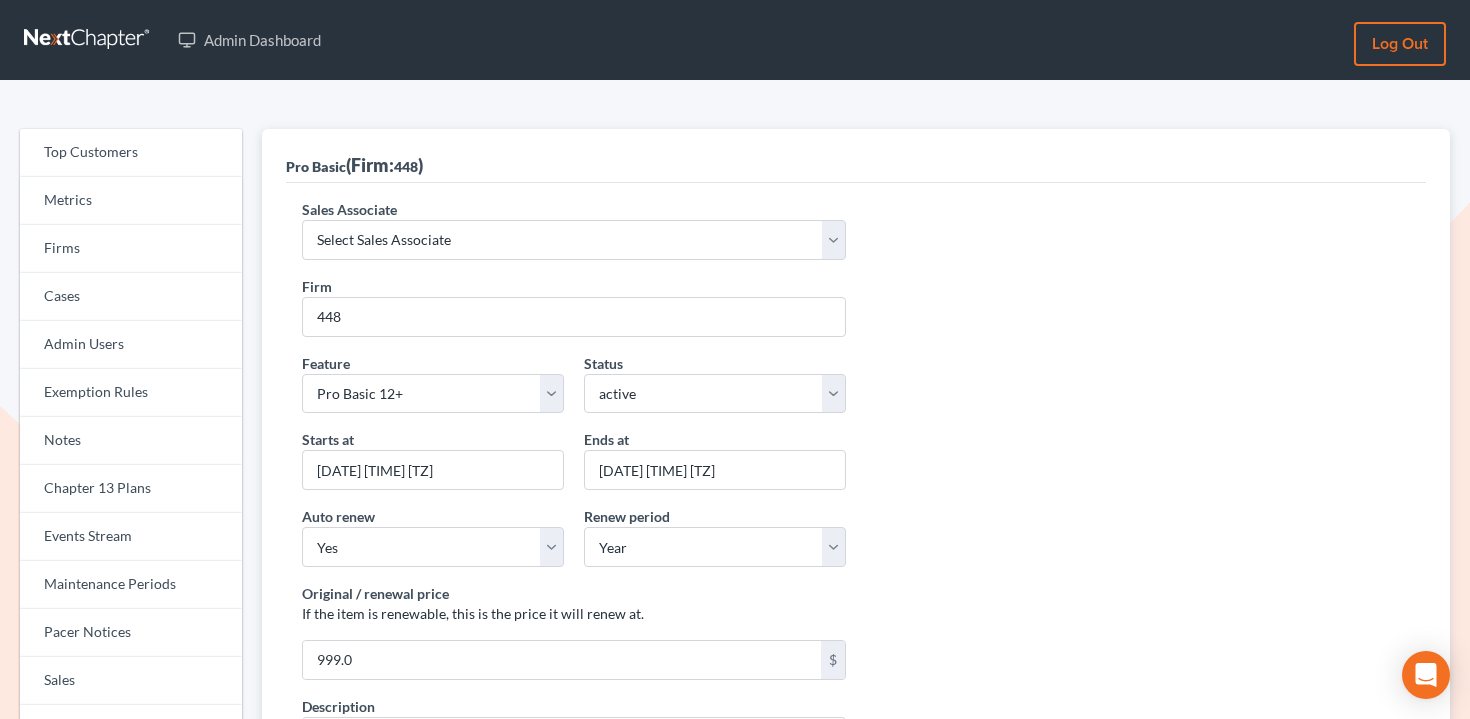 select on "active" 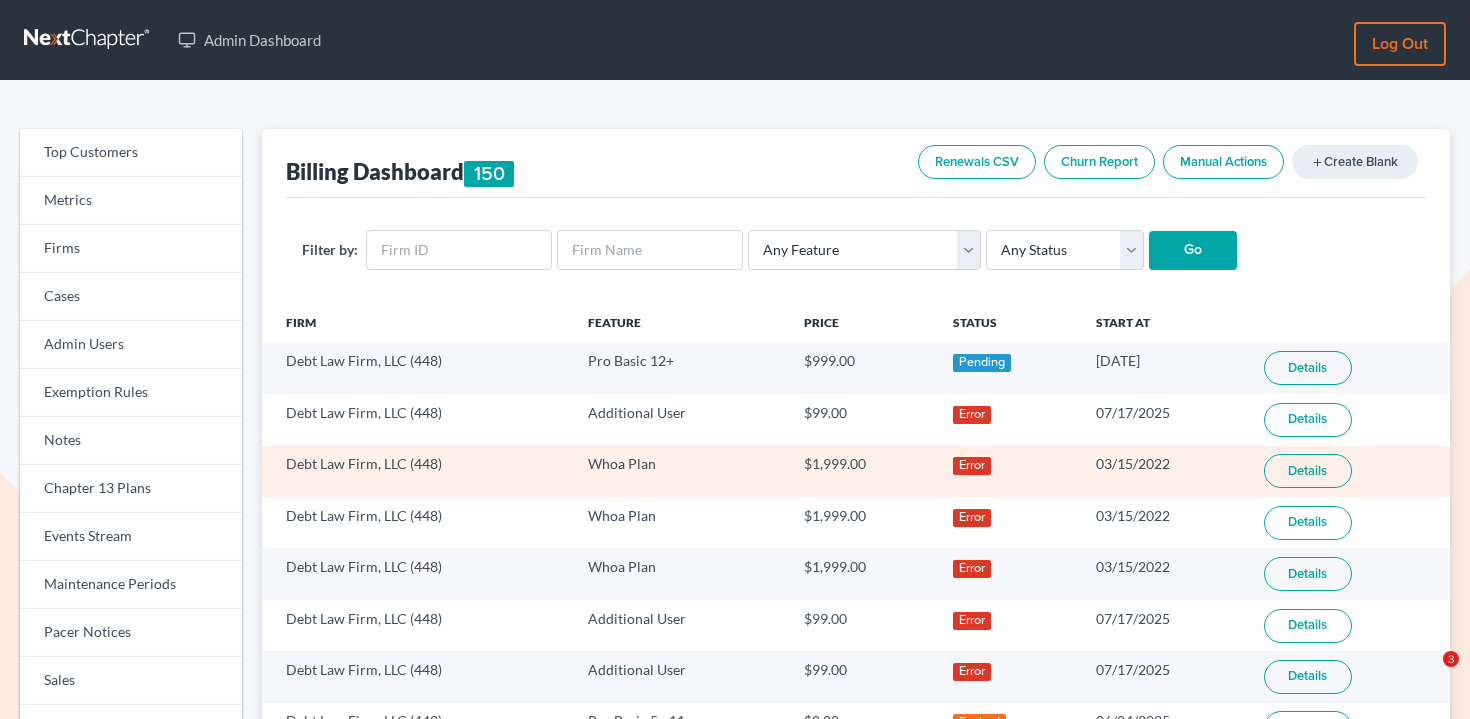 scroll, scrollTop: 230, scrollLeft: 0, axis: vertical 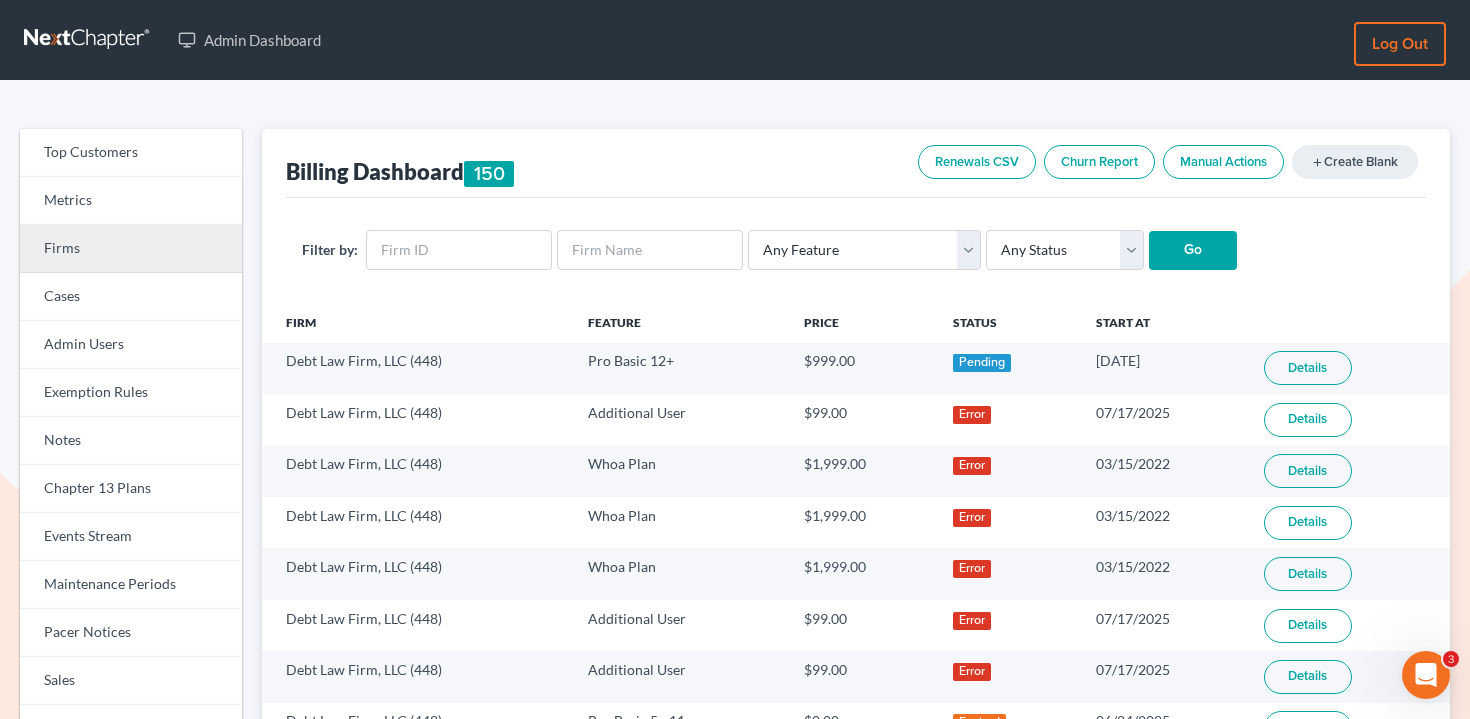 click on "Firms" at bounding box center [131, 249] 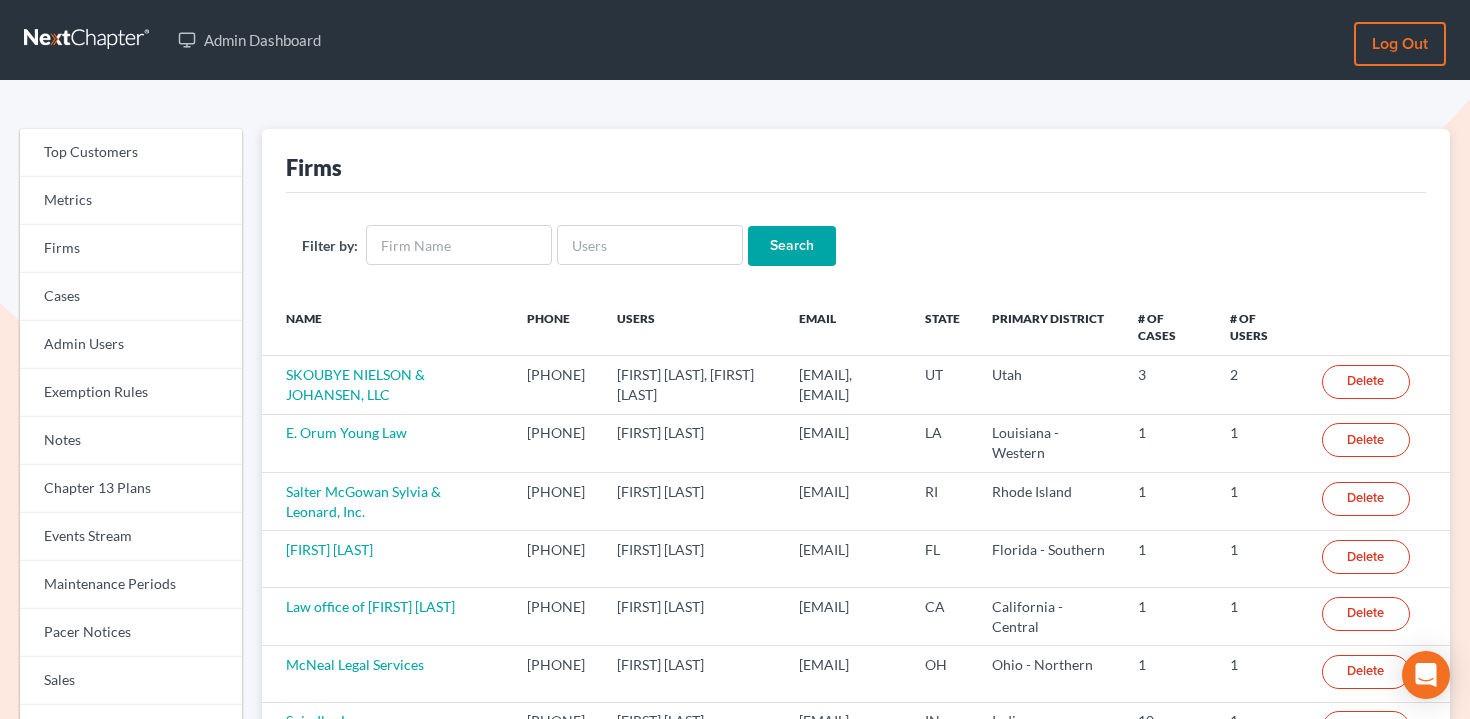 scroll, scrollTop: 0, scrollLeft: 0, axis: both 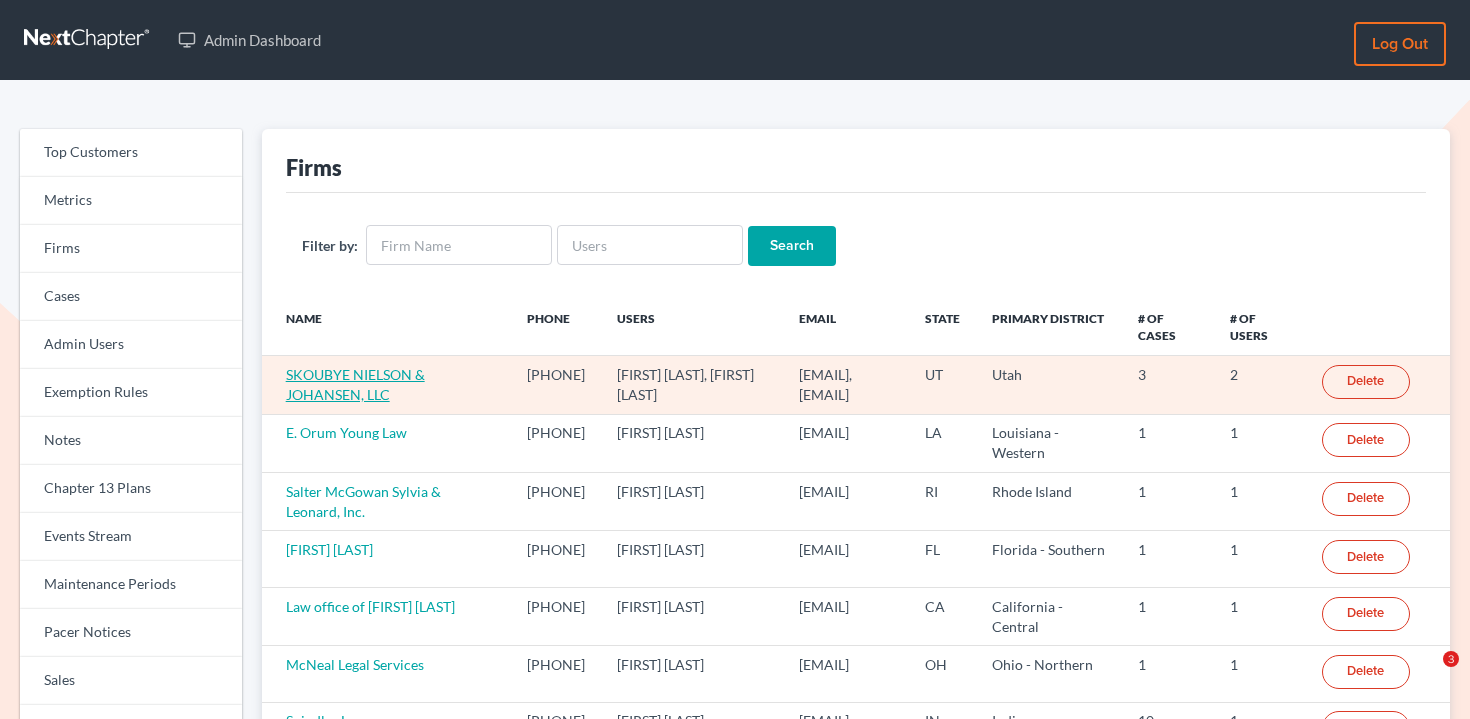 click on "SKOUBYE NIELSON & JOHANSEN, LLC" at bounding box center (355, 384) 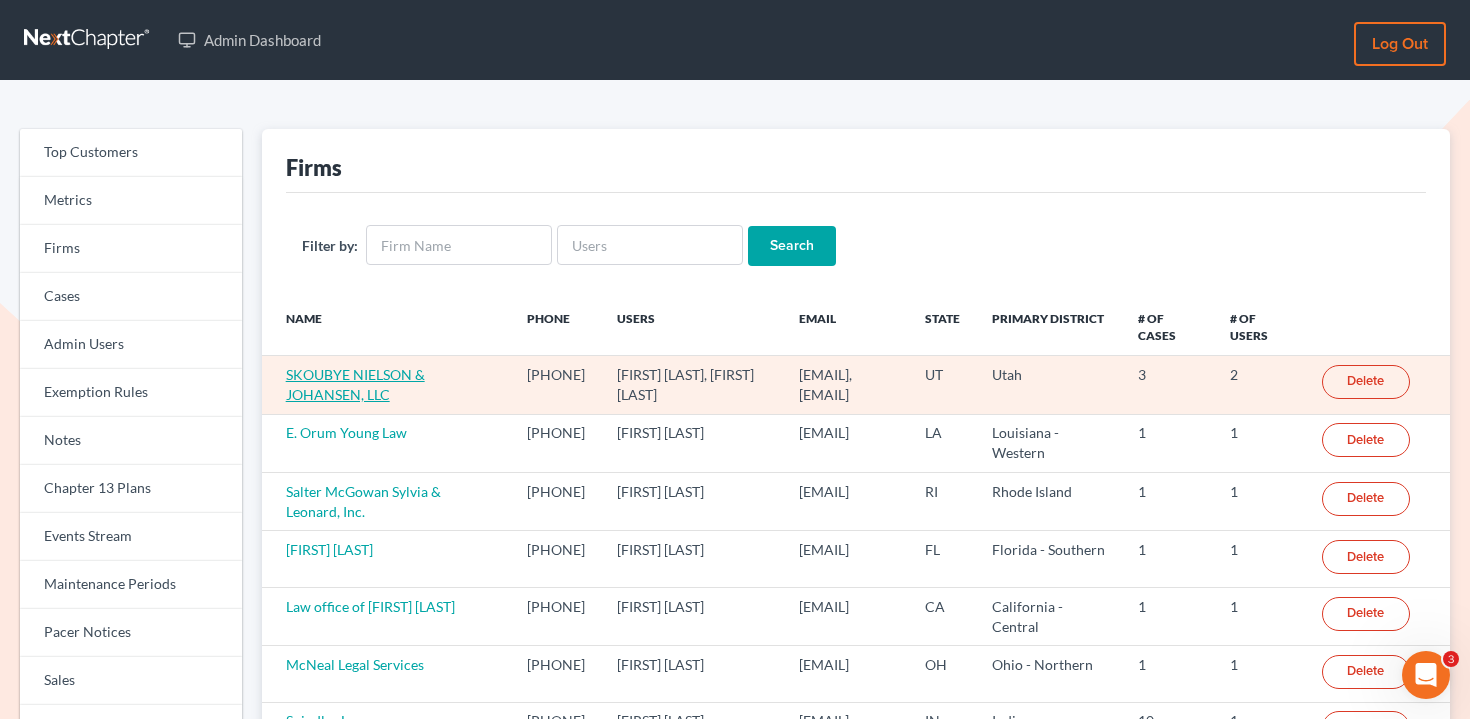 scroll, scrollTop: 0, scrollLeft: 0, axis: both 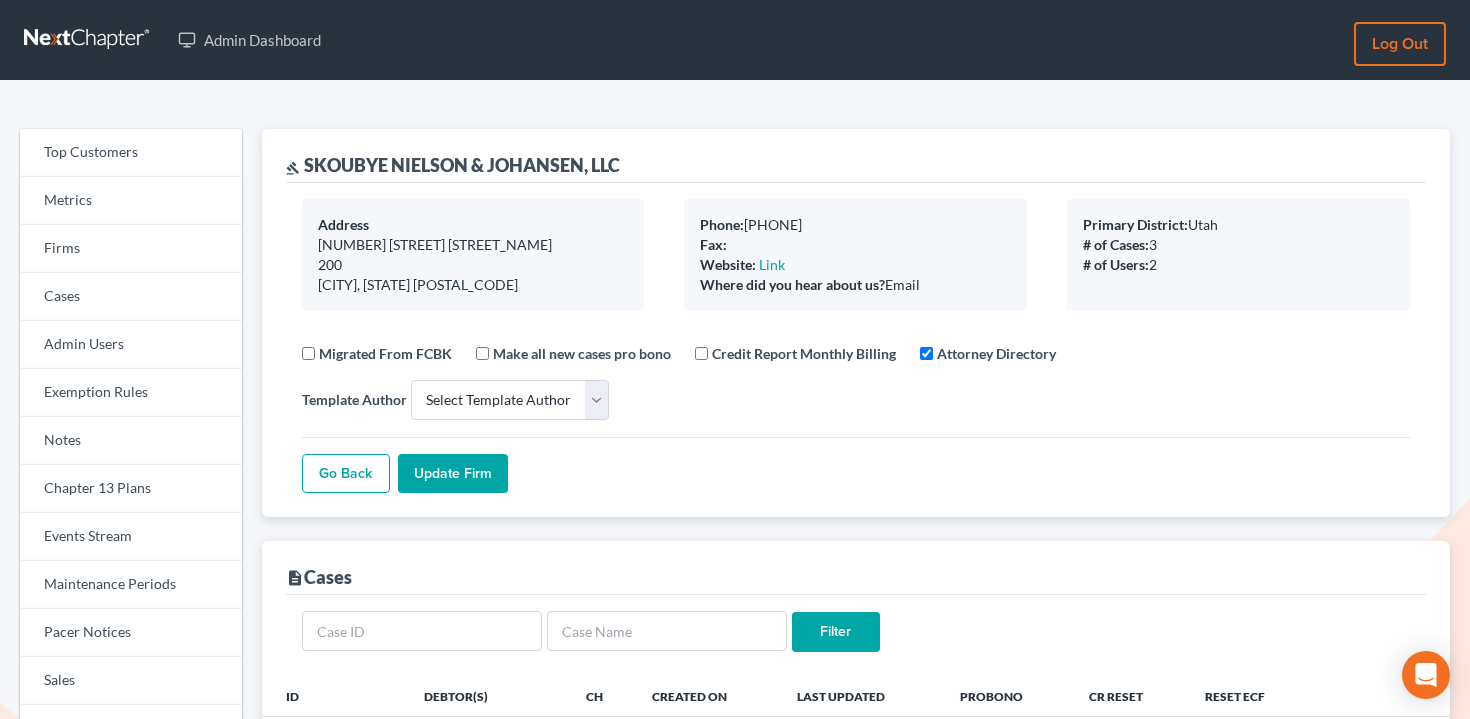 select 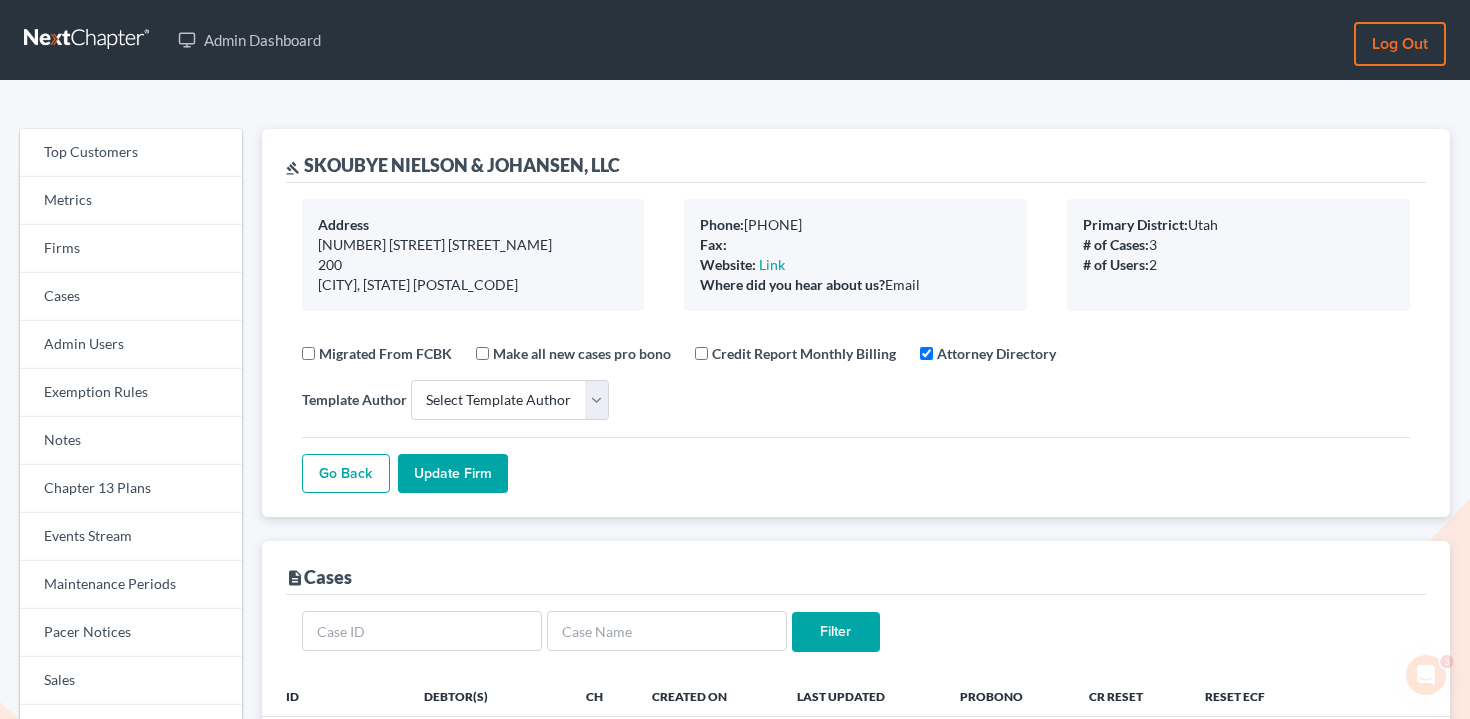 scroll, scrollTop: 0, scrollLeft: 0, axis: both 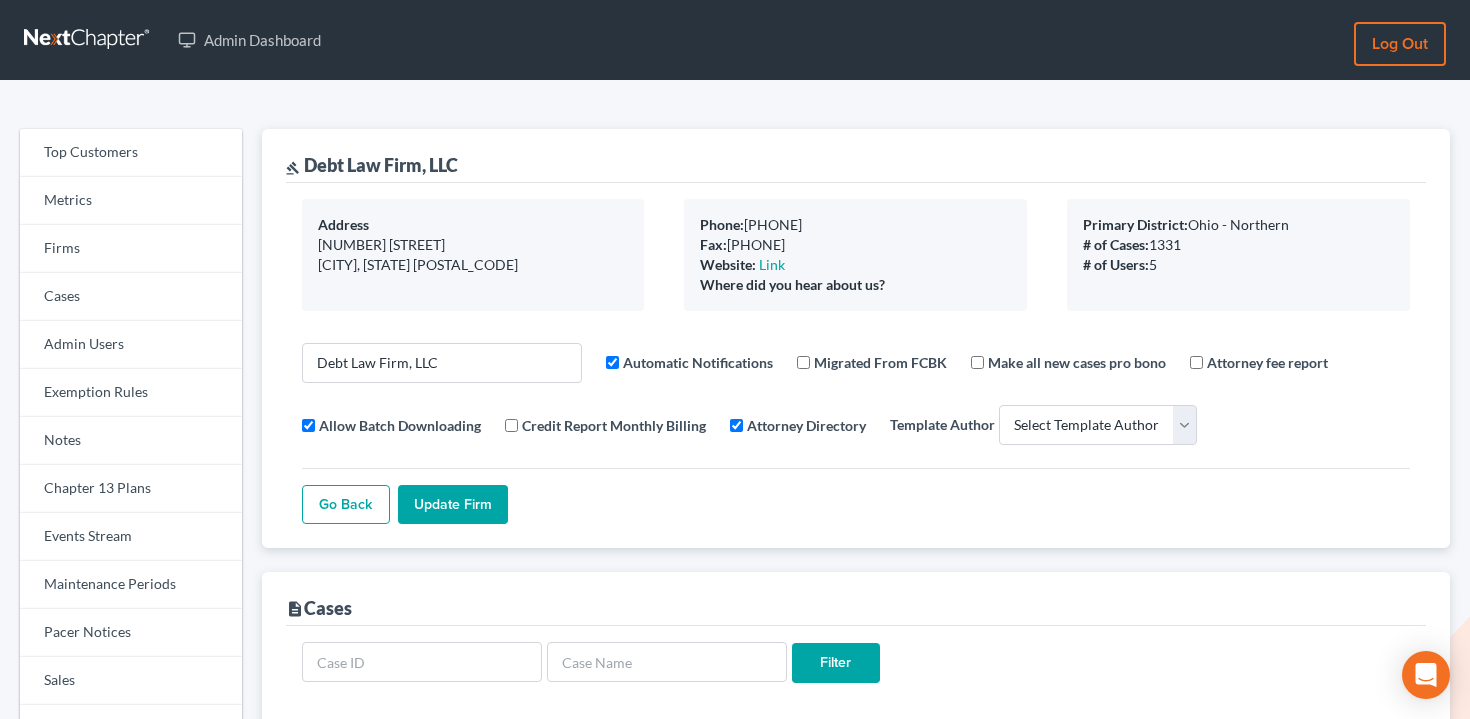 select 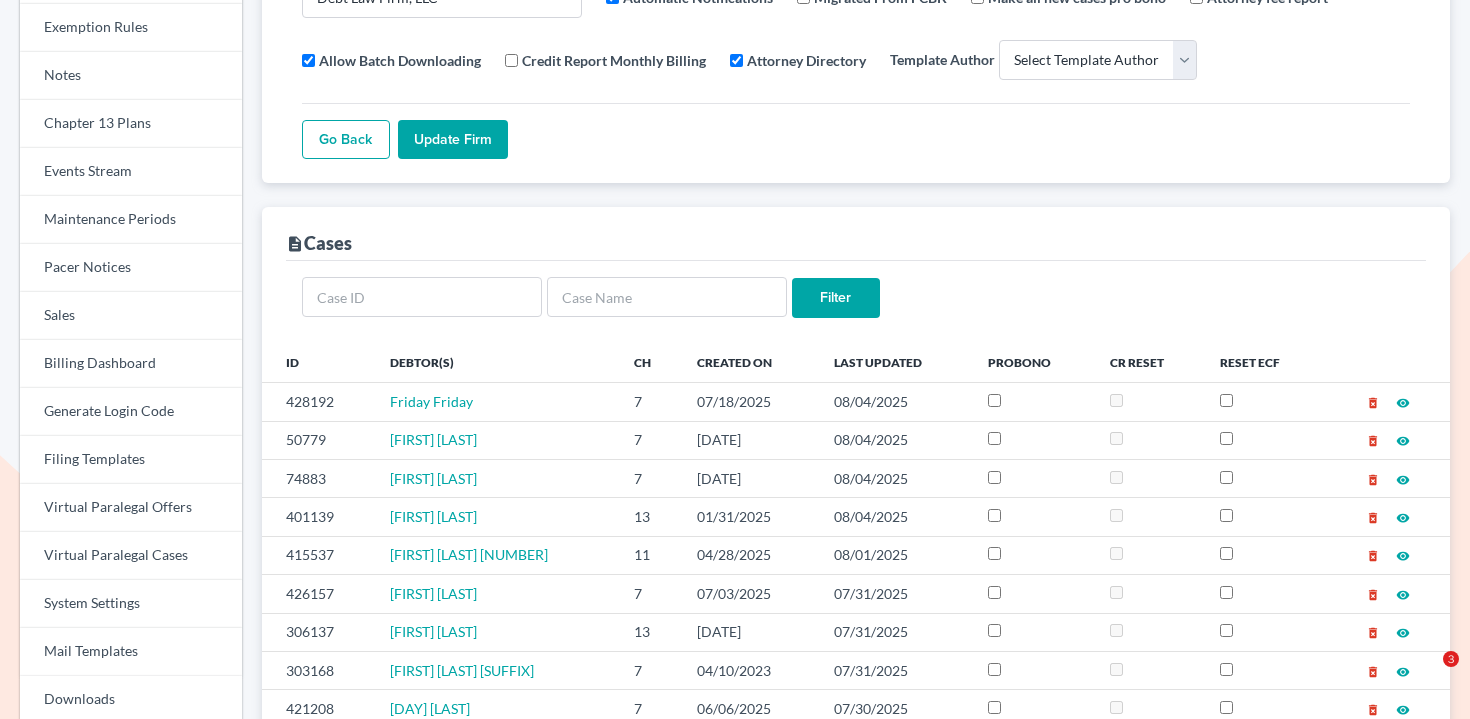 scroll, scrollTop: 442, scrollLeft: 0, axis: vertical 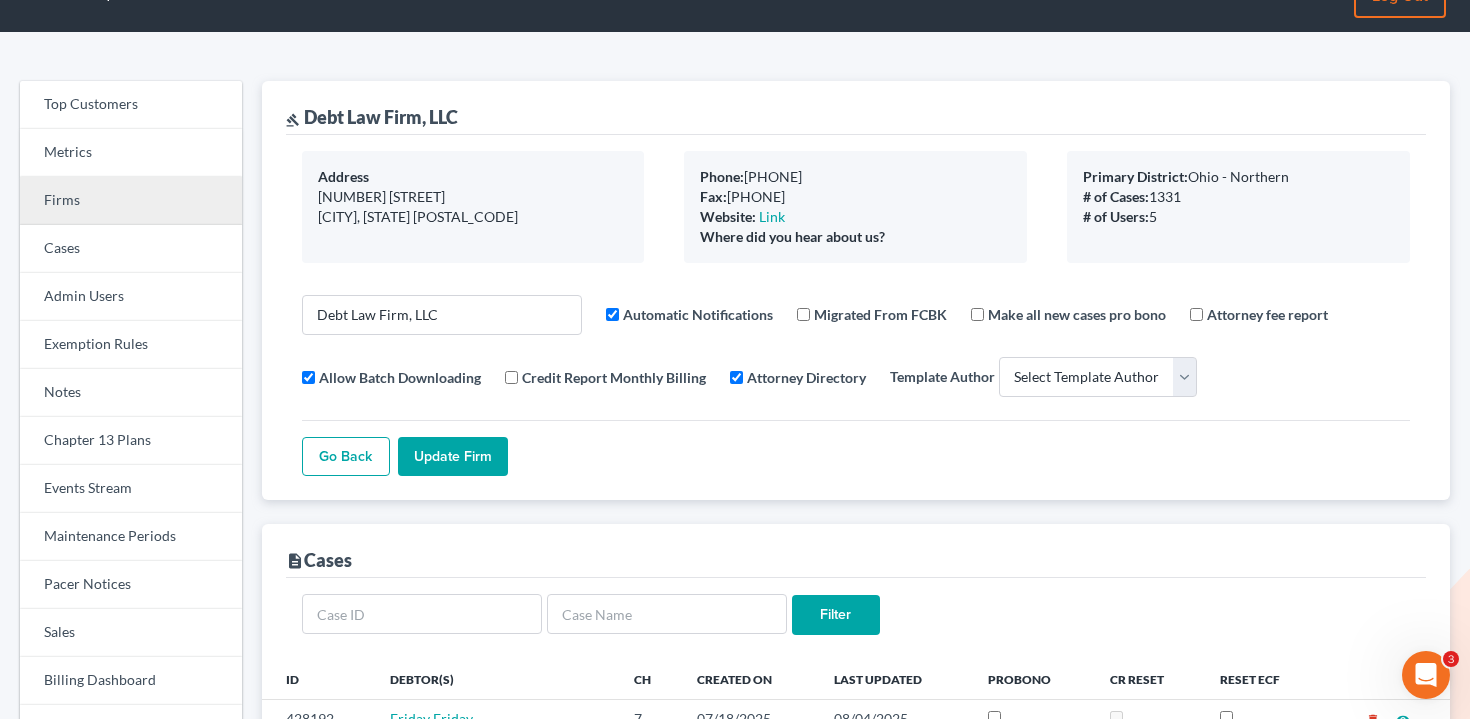 click on "Firms" at bounding box center (131, 201) 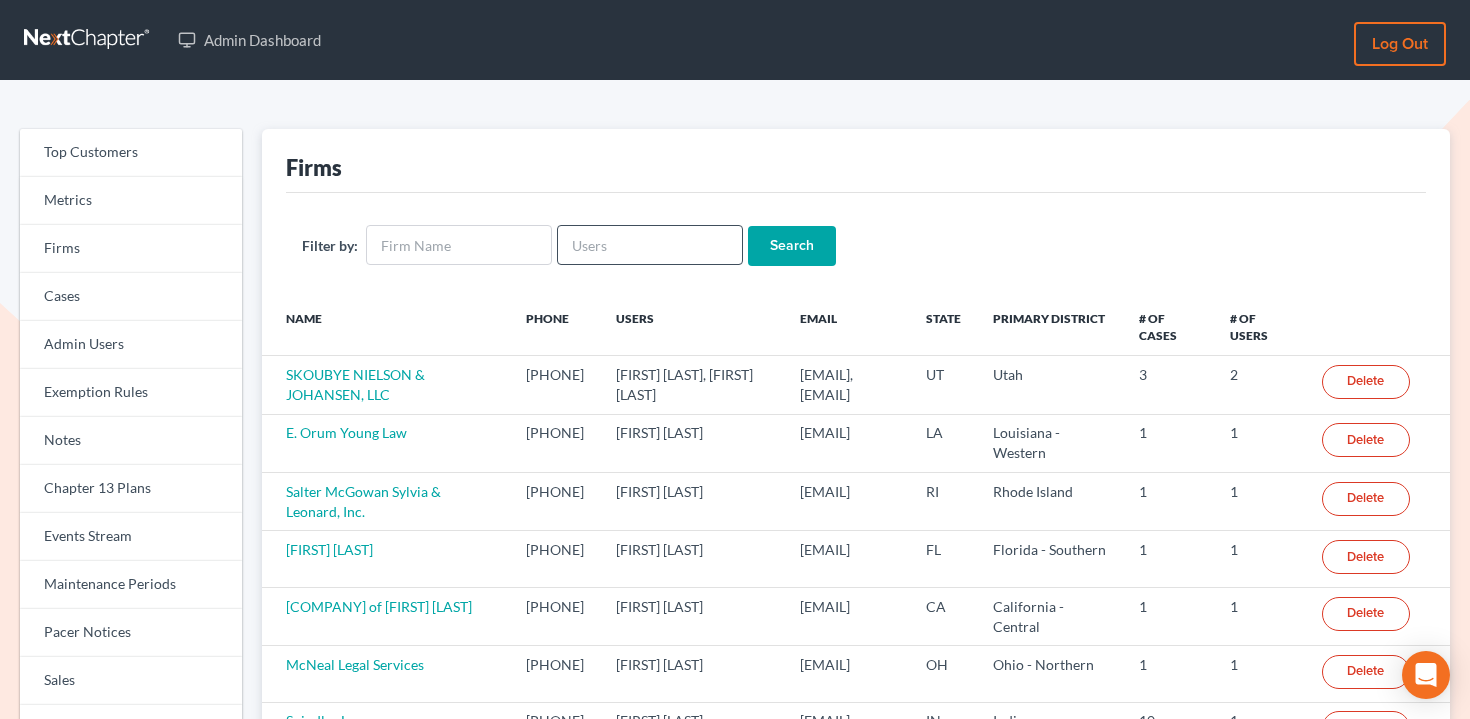 scroll, scrollTop: 0, scrollLeft: 0, axis: both 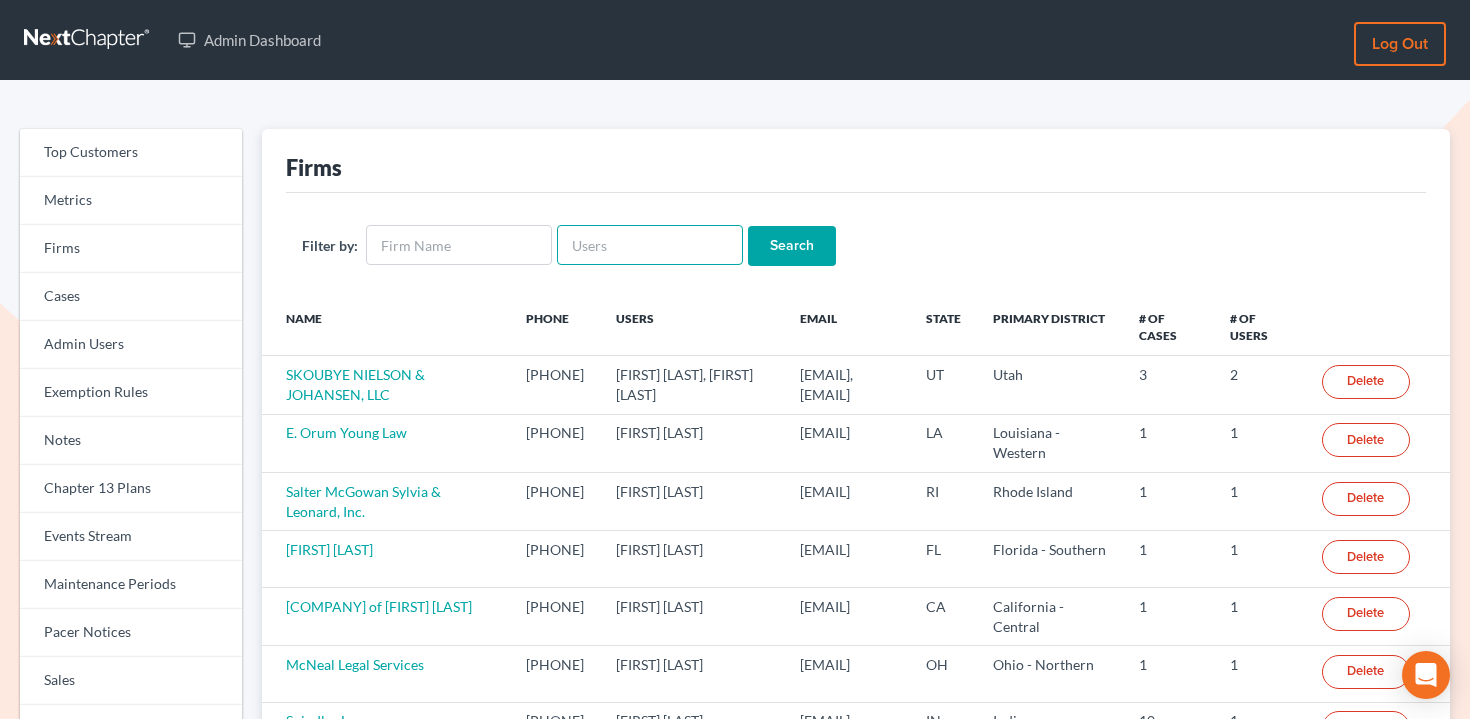 click at bounding box center (650, 245) 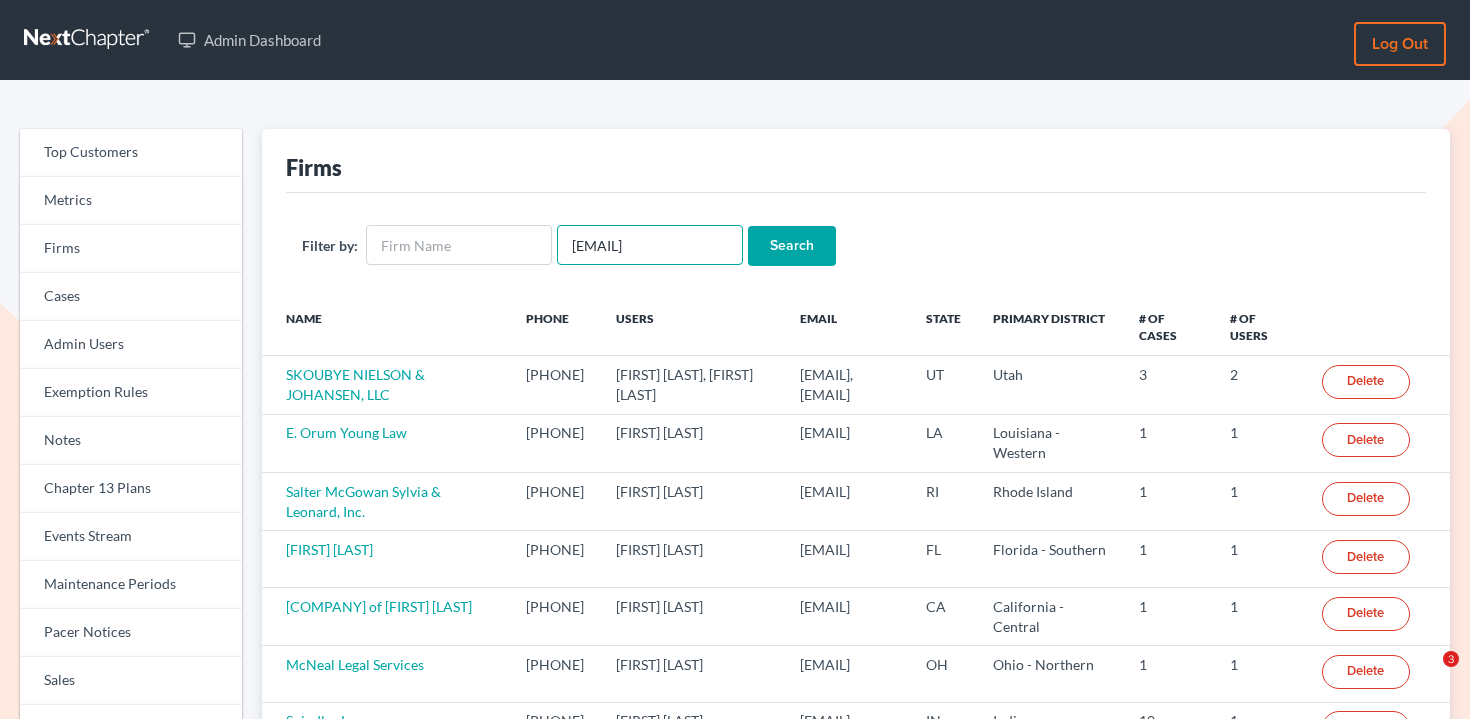 type on "vpatel@kmd.law" 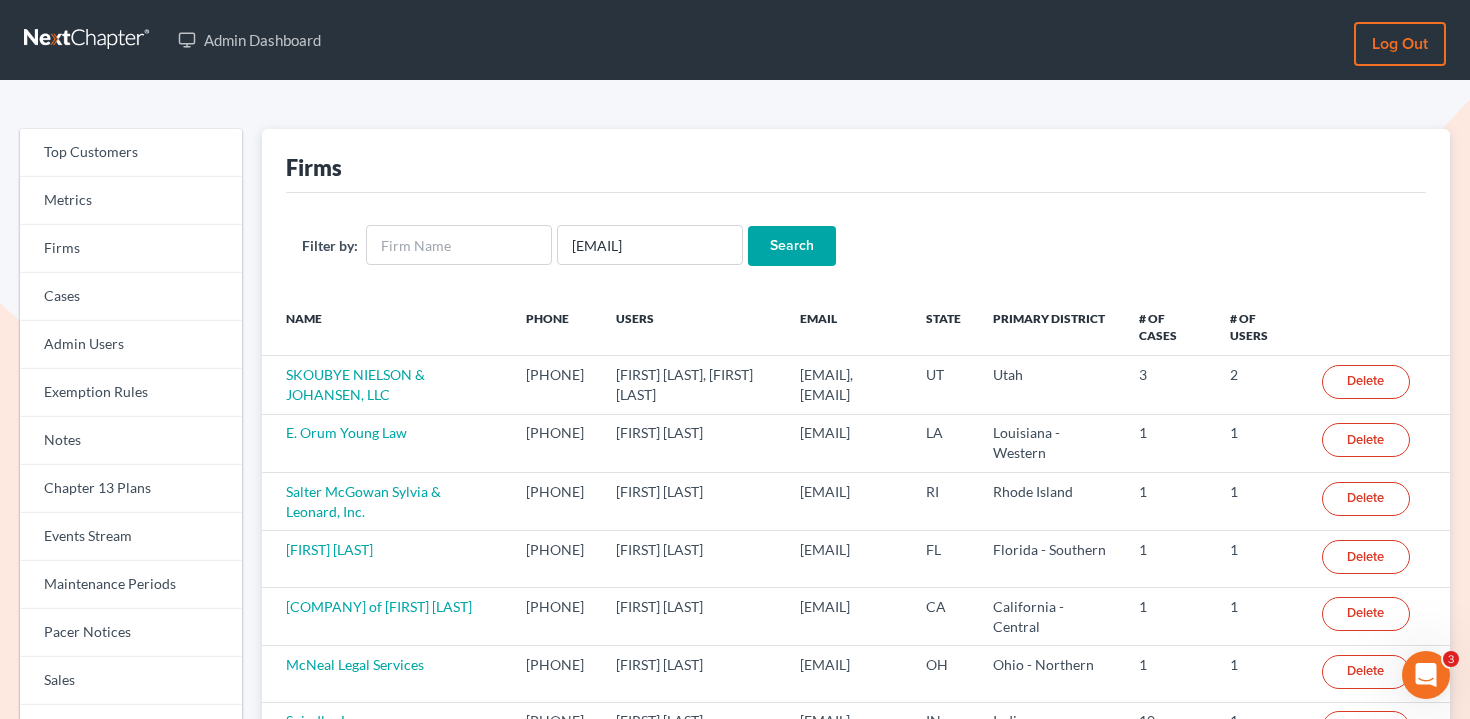 scroll, scrollTop: 0, scrollLeft: 0, axis: both 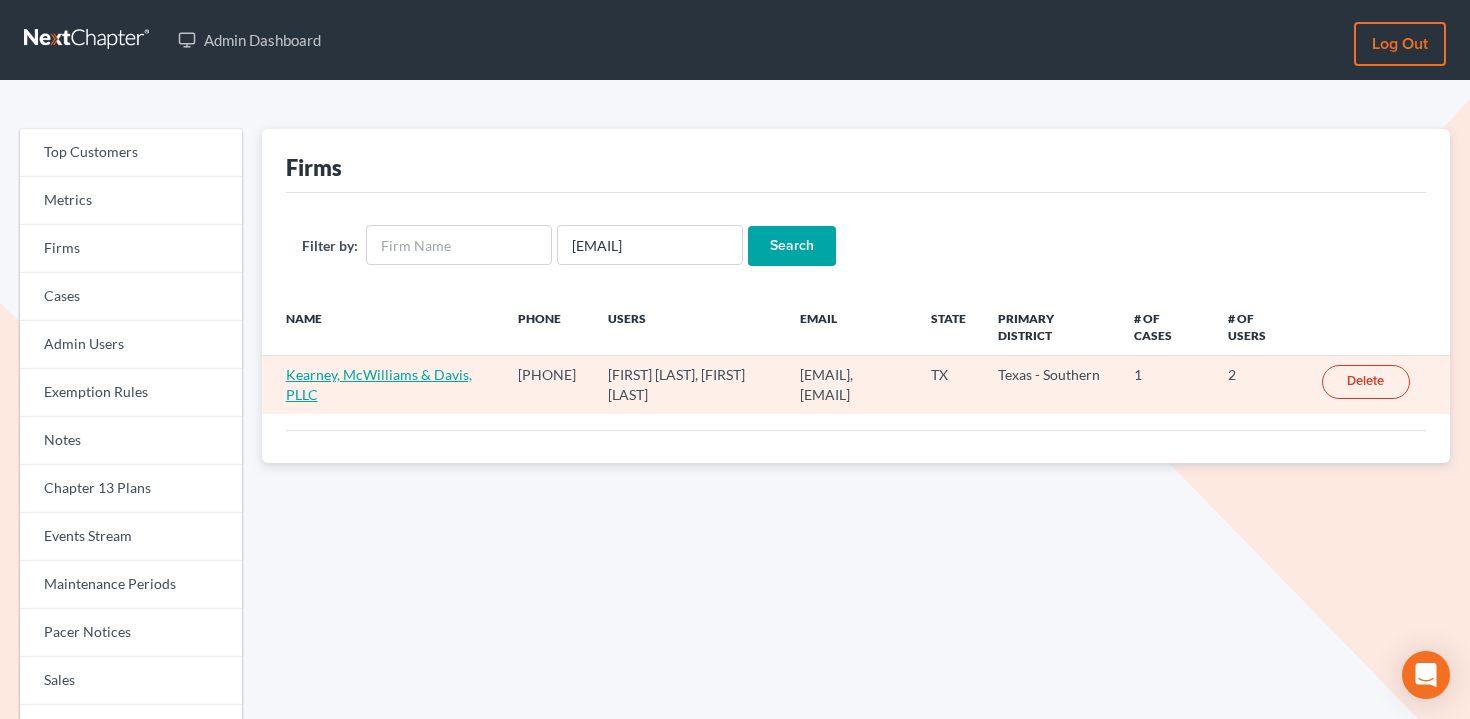 click on "Kearney, McWilliams & Davis, PLLC" at bounding box center (379, 384) 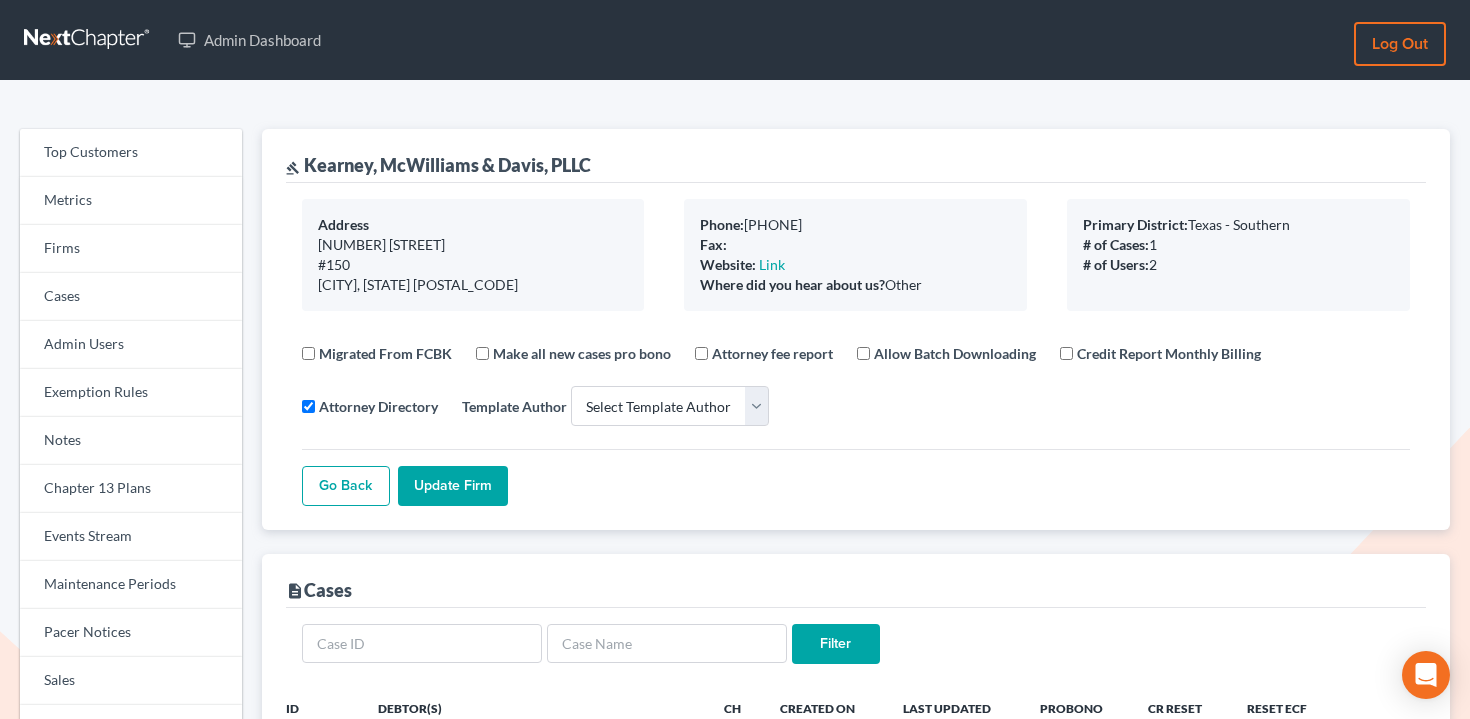 select 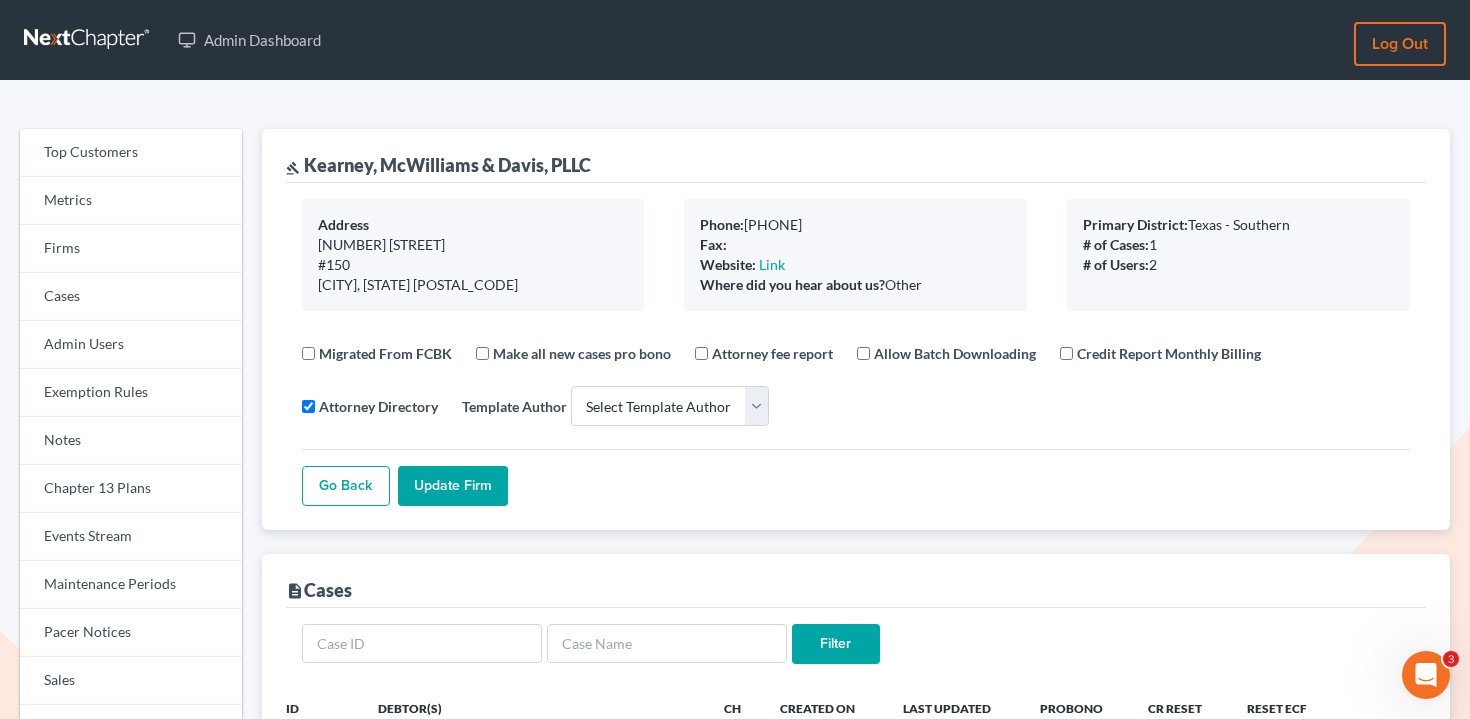 scroll, scrollTop: 0, scrollLeft: 0, axis: both 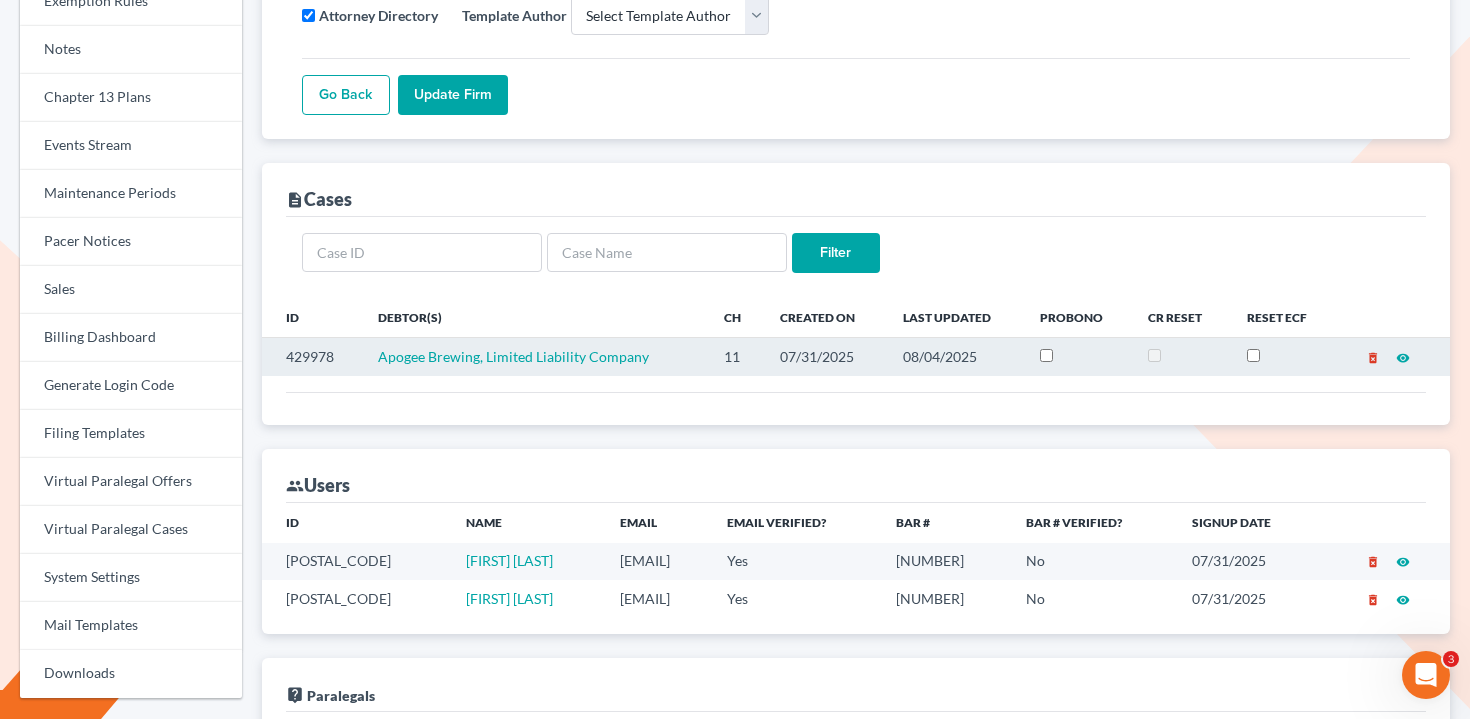 click on "429978" at bounding box center [312, 357] 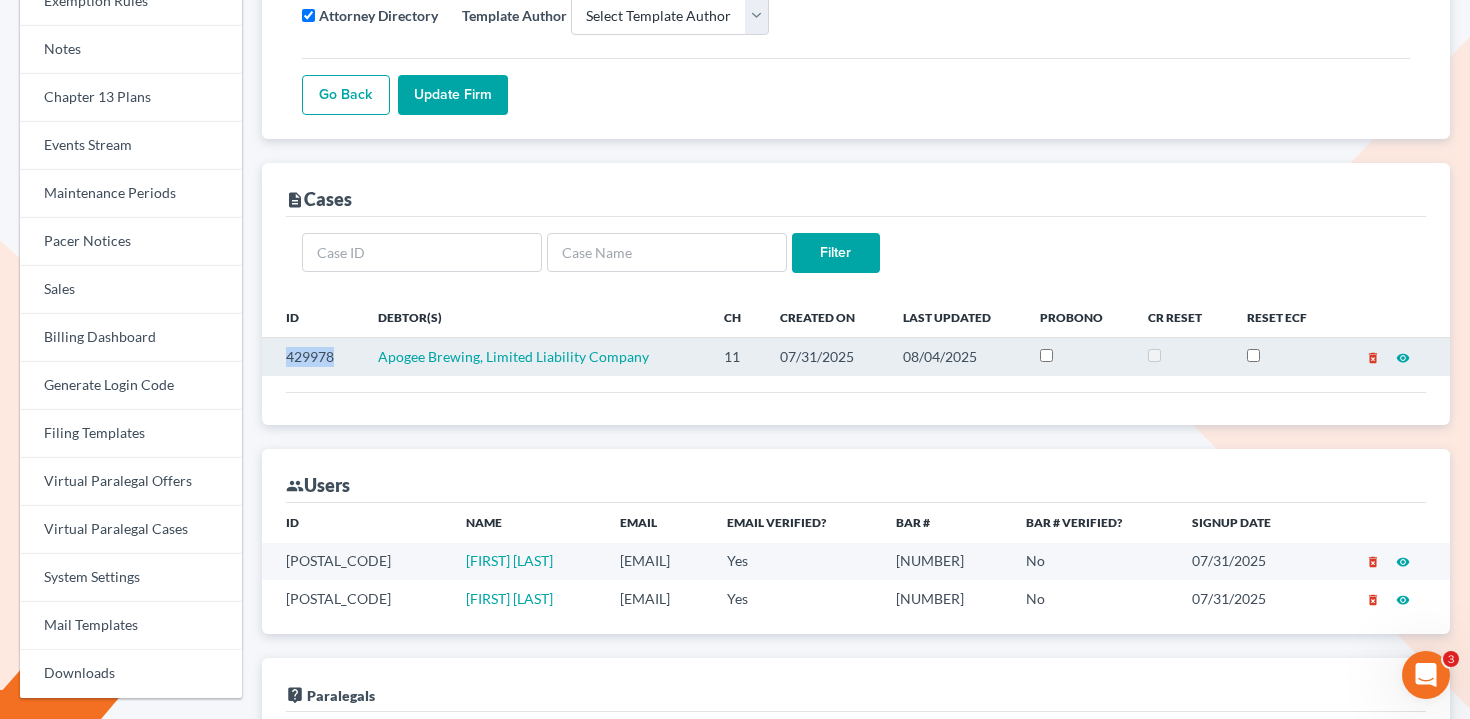 click on "429978" at bounding box center (312, 357) 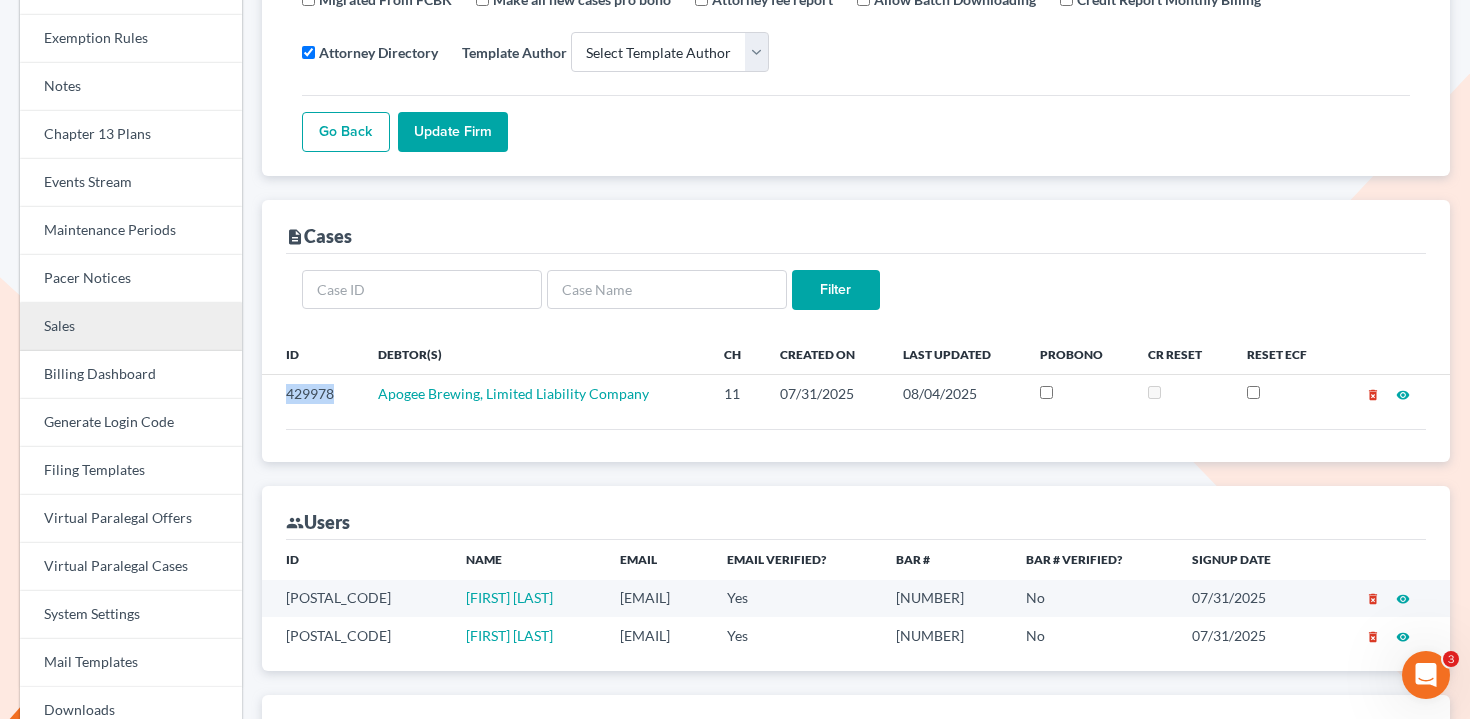 scroll, scrollTop: 356, scrollLeft: 0, axis: vertical 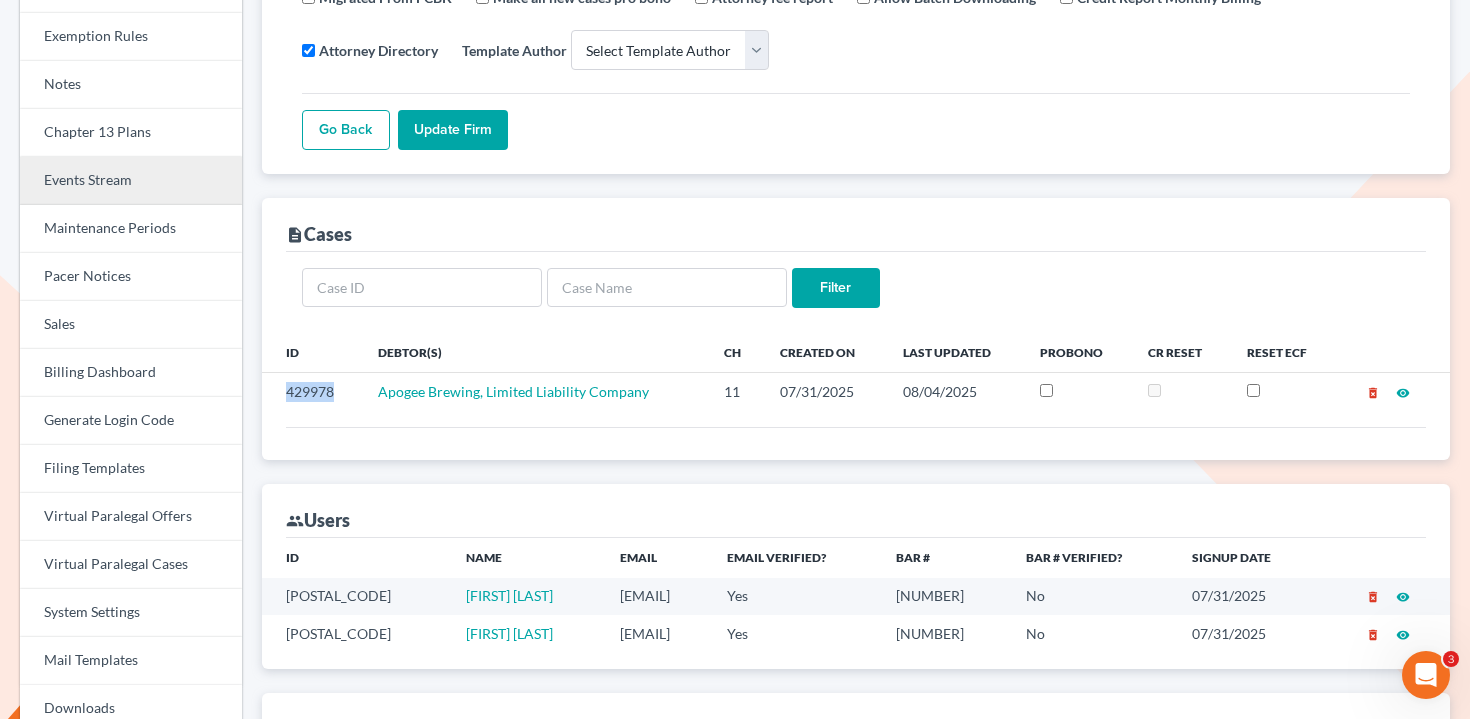 click on "Events Stream" at bounding box center [131, 181] 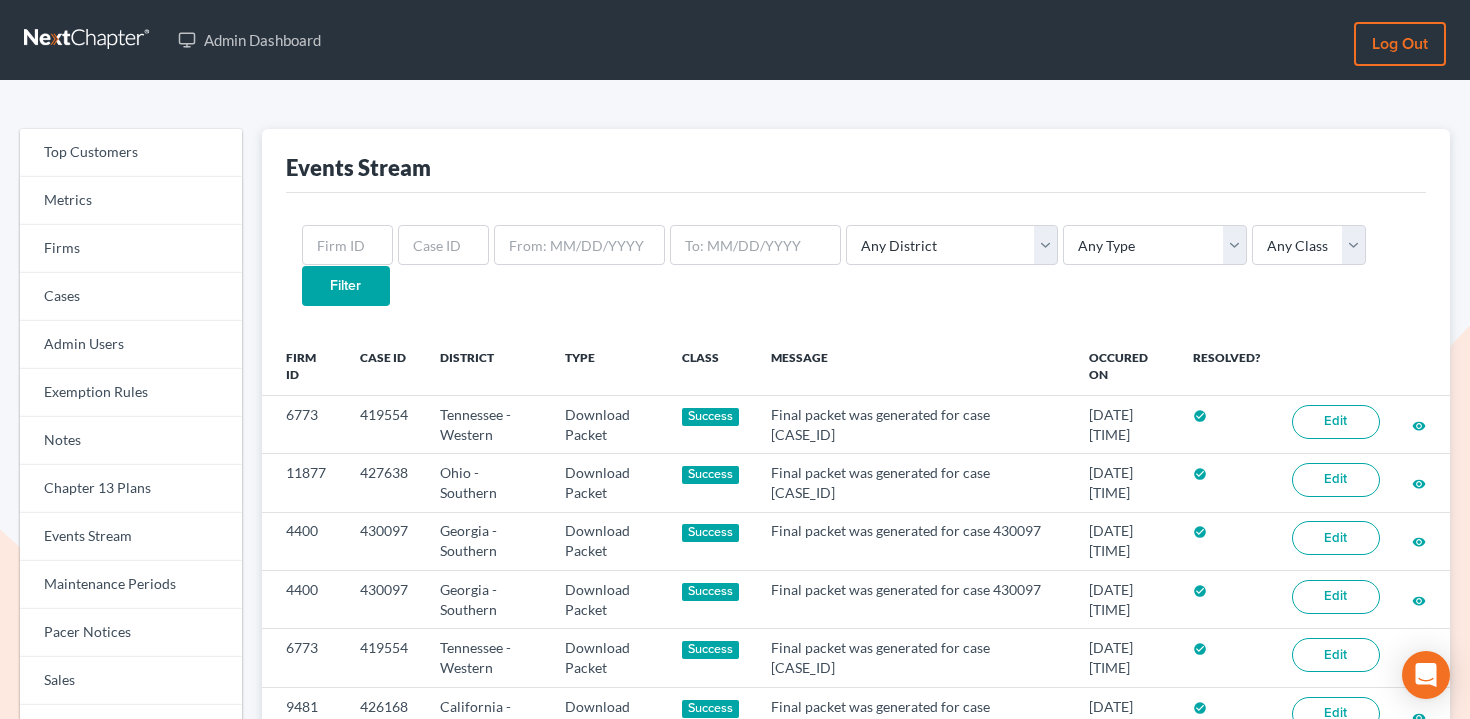 scroll, scrollTop: 0, scrollLeft: 0, axis: both 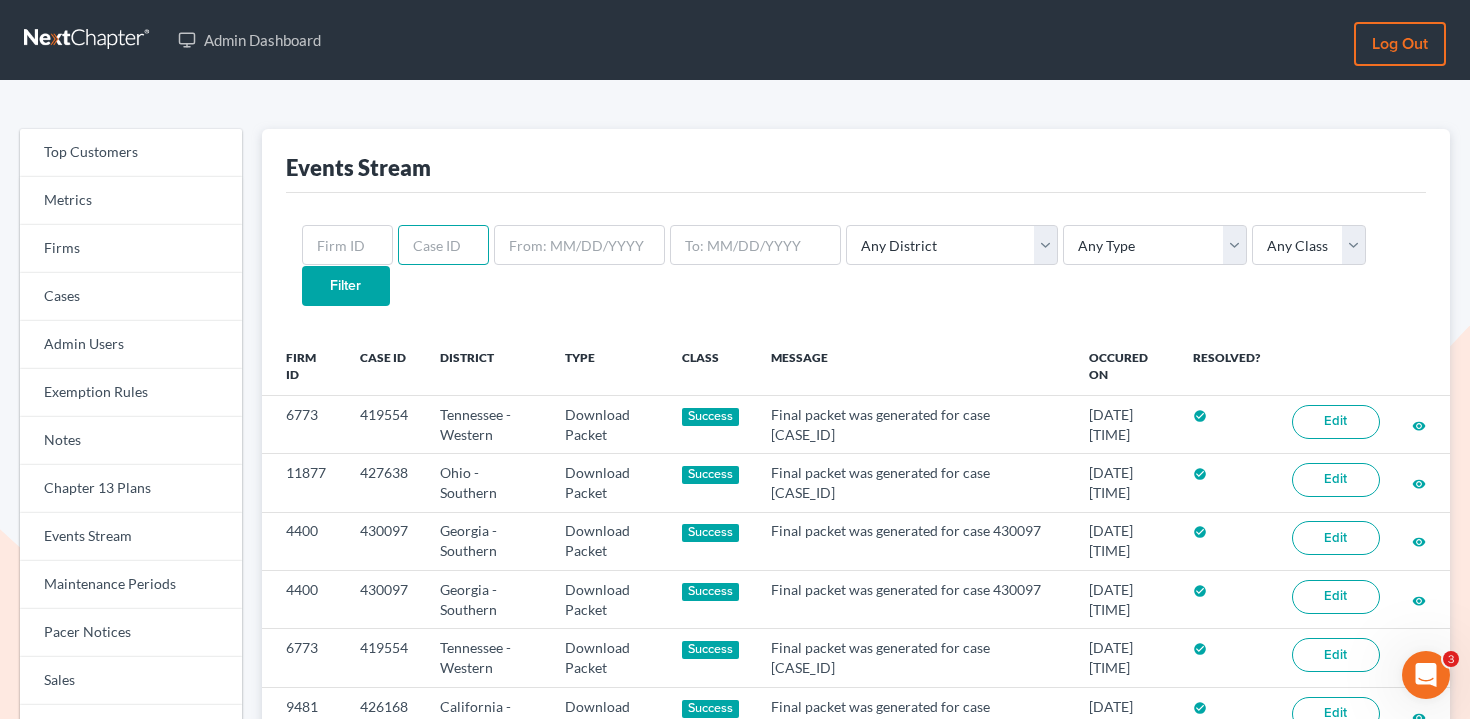 click at bounding box center (443, 245) 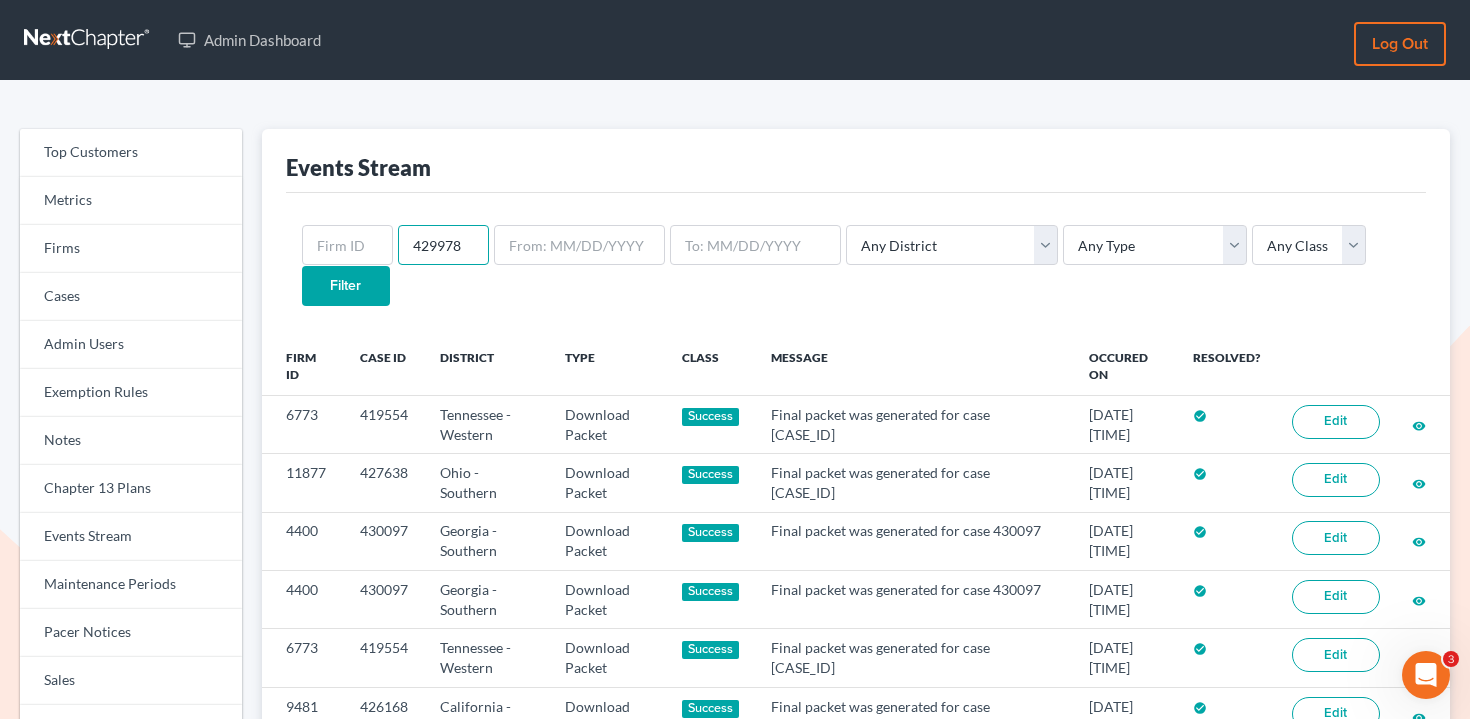 type on "429978" 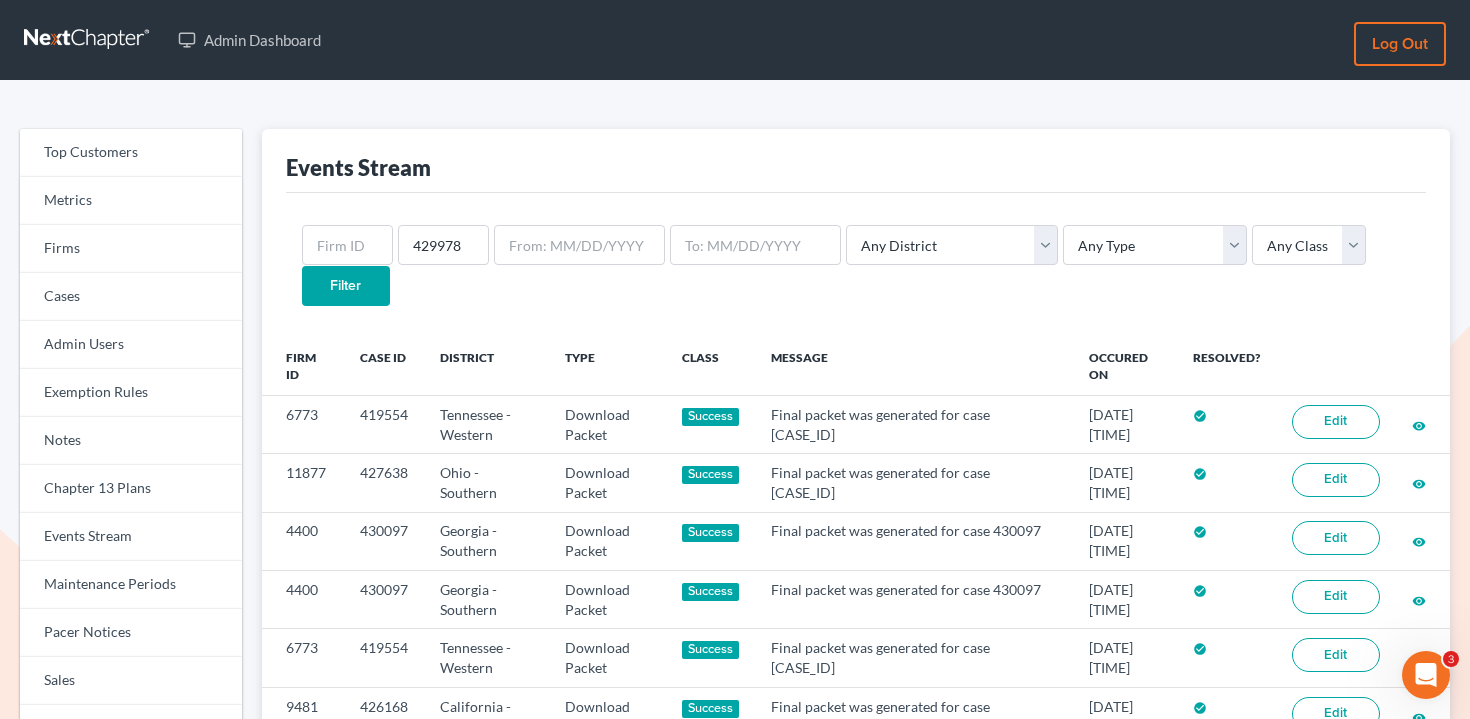 click on "Filter" at bounding box center [346, 286] 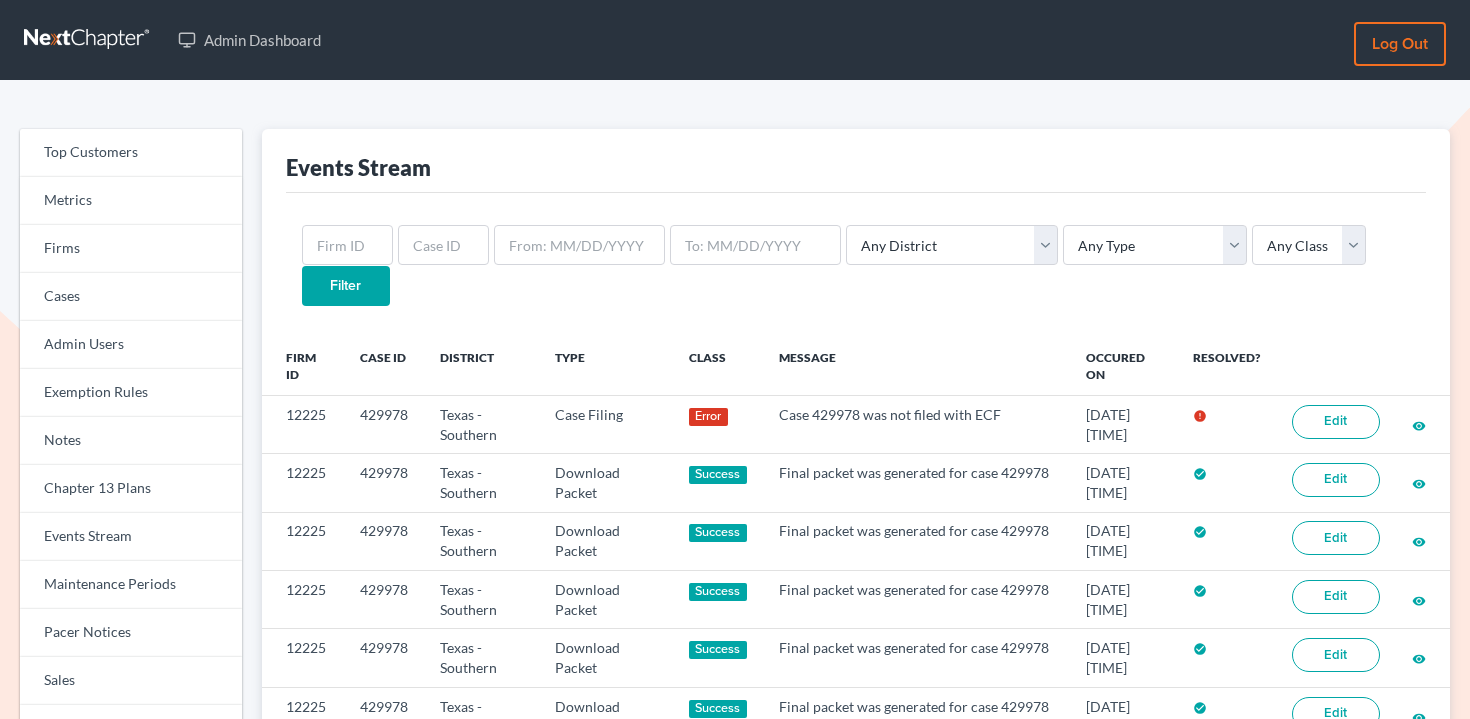 scroll, scrollTop: 0, scrollLeft: 0, axis: both 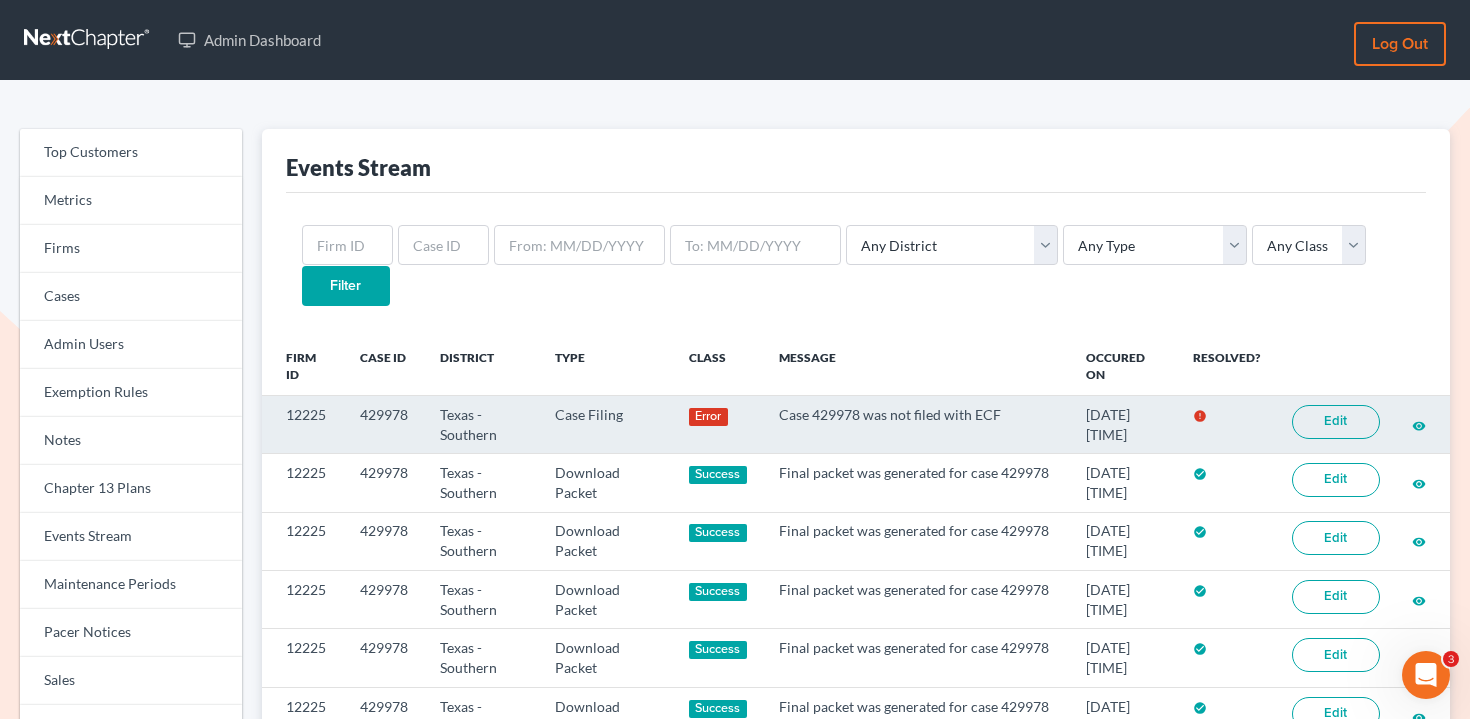 click on "Edit" at bounding box center (1336, 422) 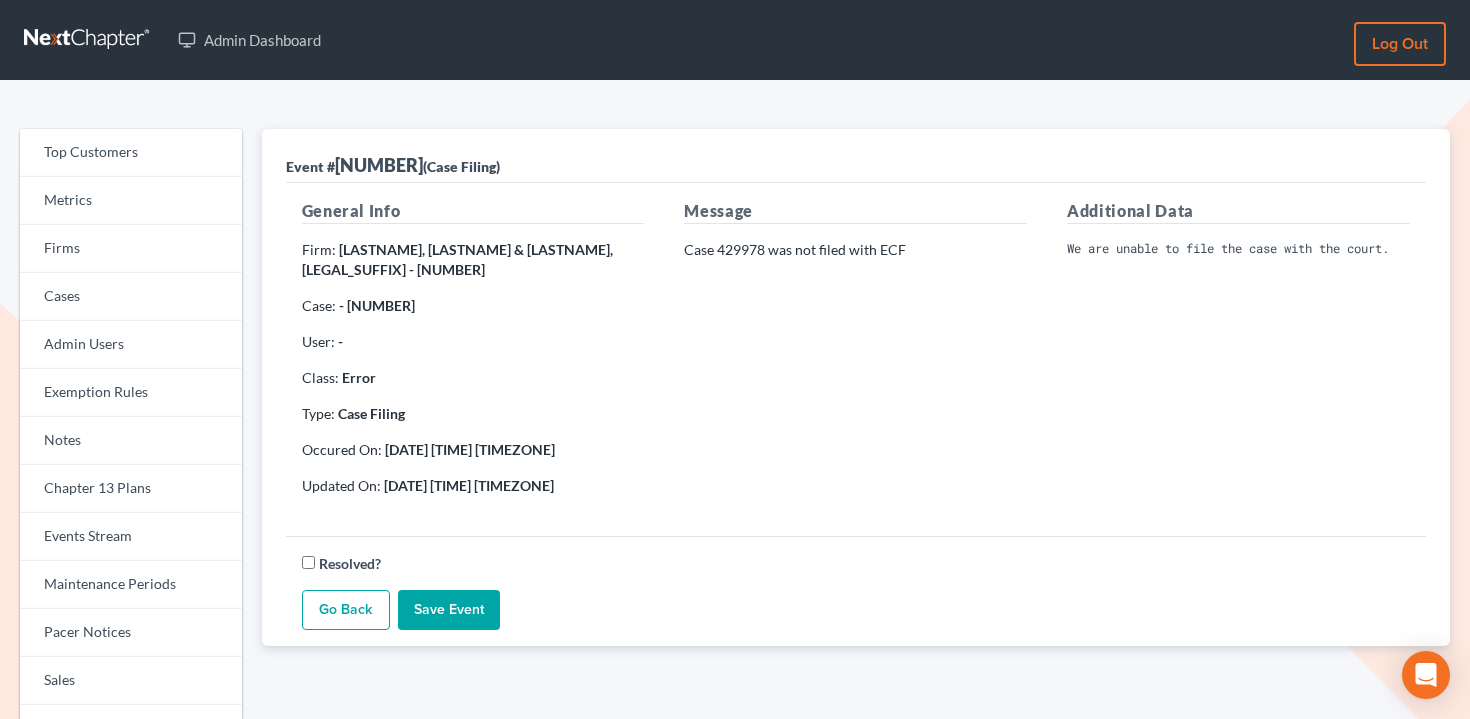 scroll, scrollTop: 0, scrollLeft: 0, axis: both 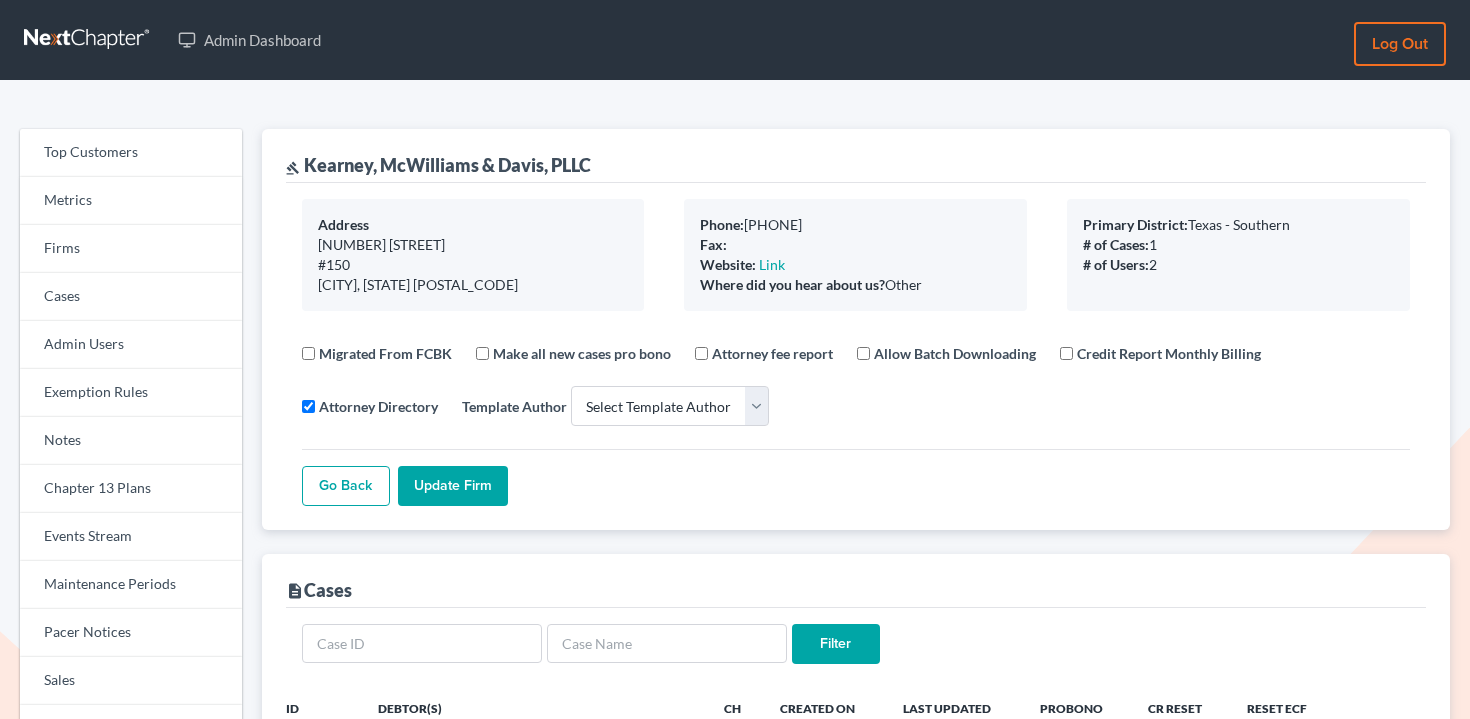select 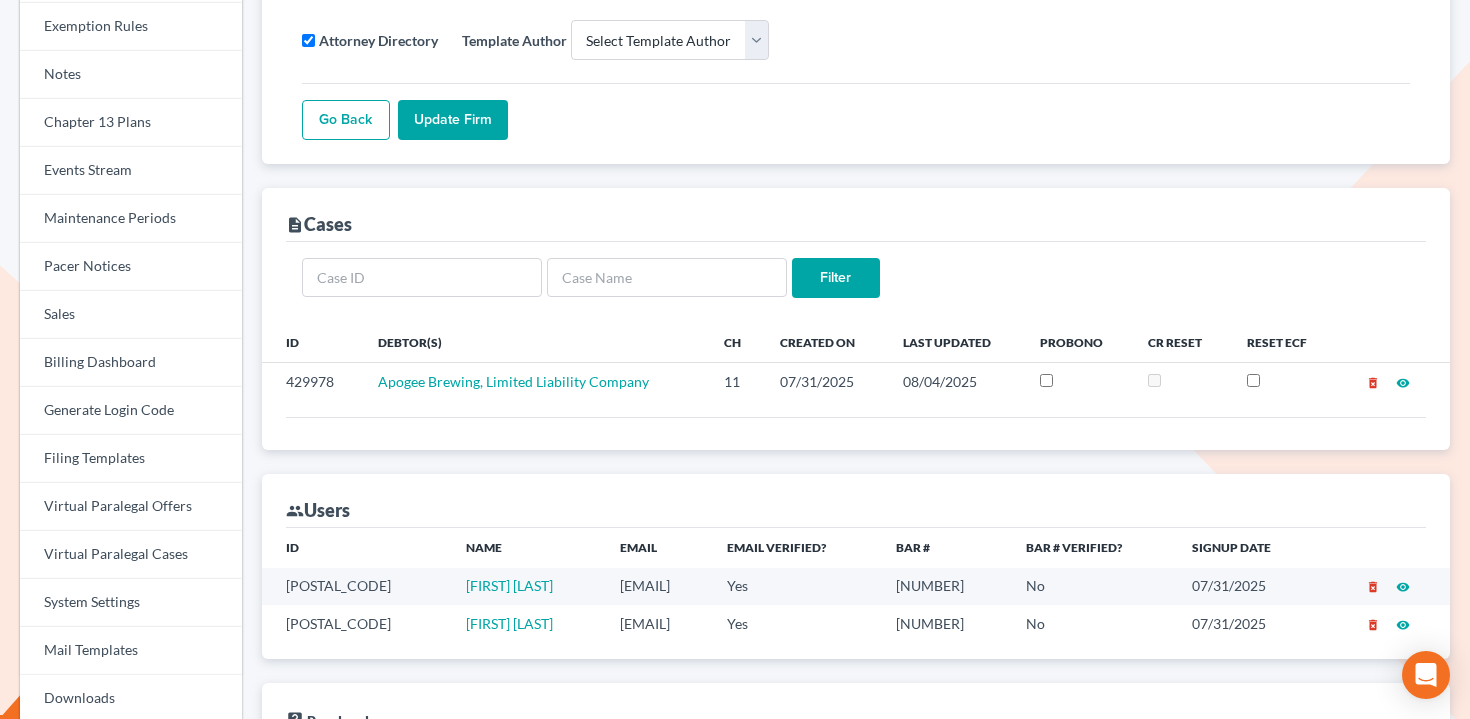 scroll, scrollTop: 356, scrollLeft: 0, axis: vertical 